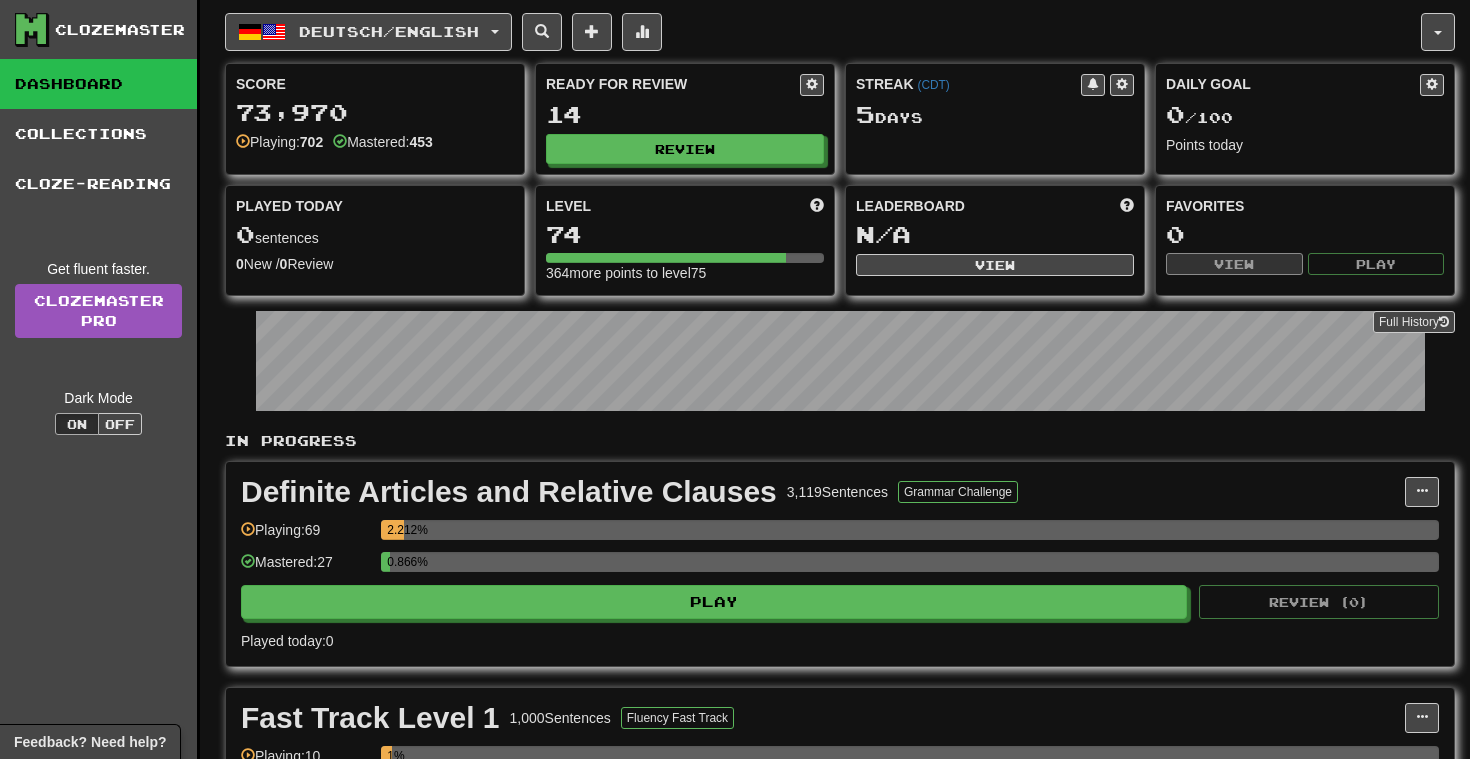 scroll, scrollTop: 0, scrollLeft: 0, axis: both 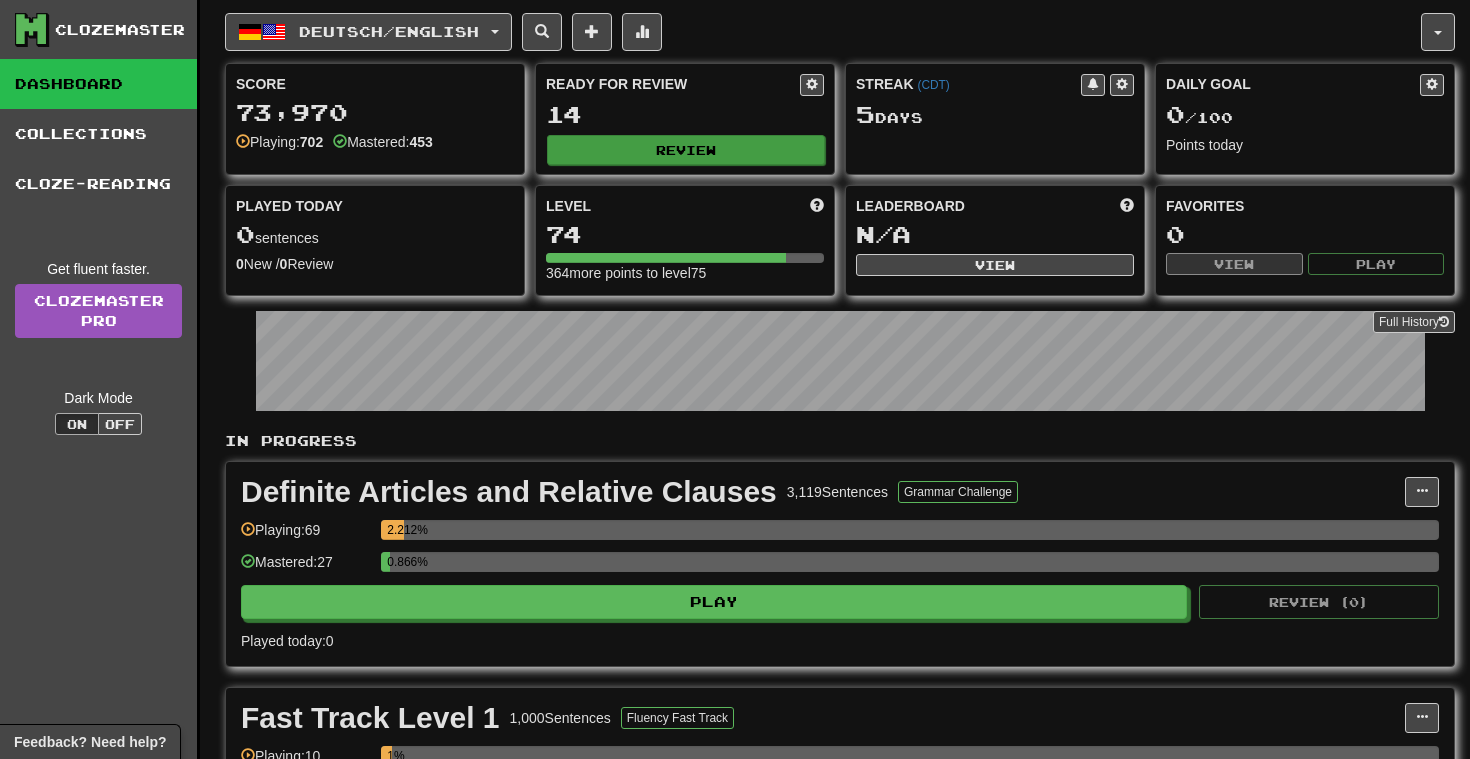 click on "Review" at bounding box center (686, 150) 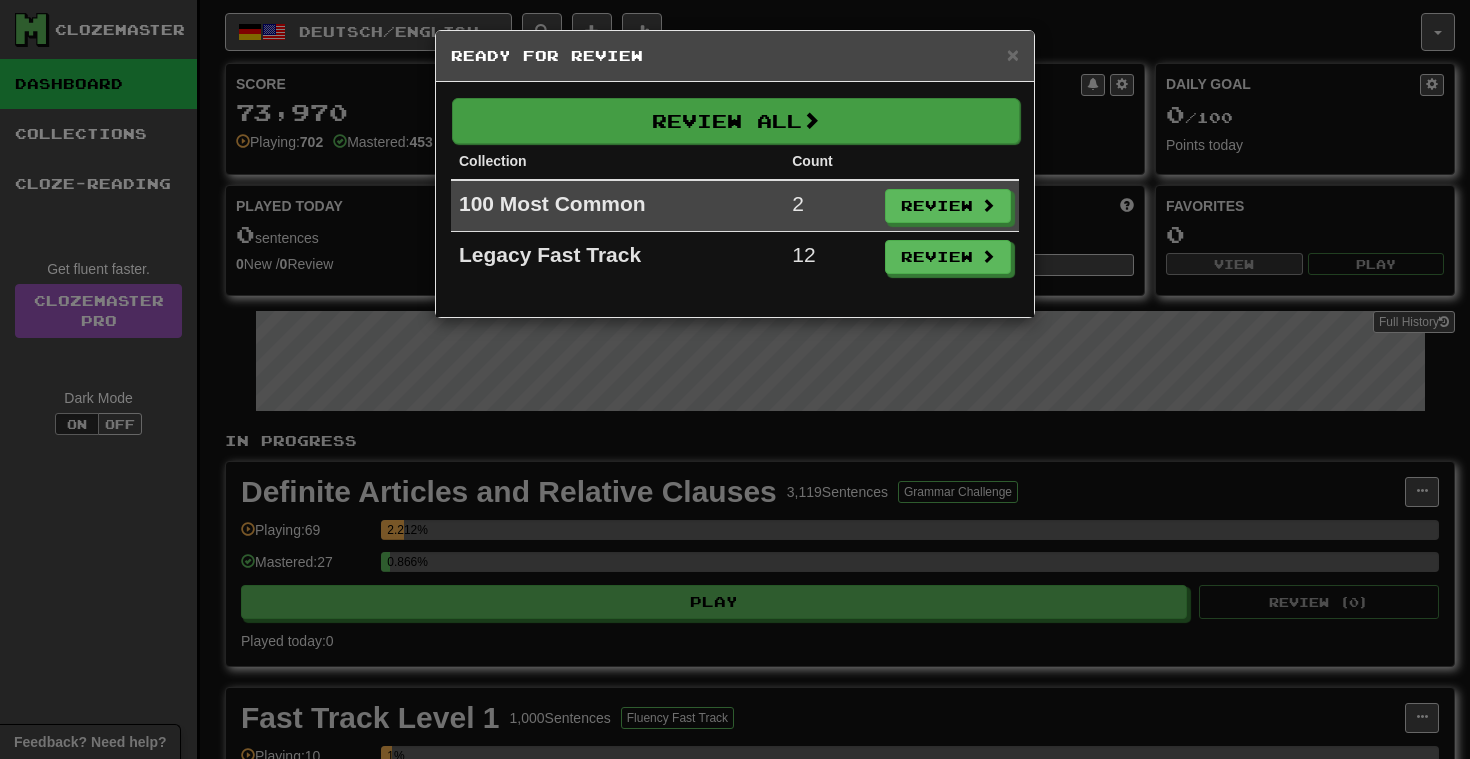 click on "Review All" at bounding box center [736, 121] 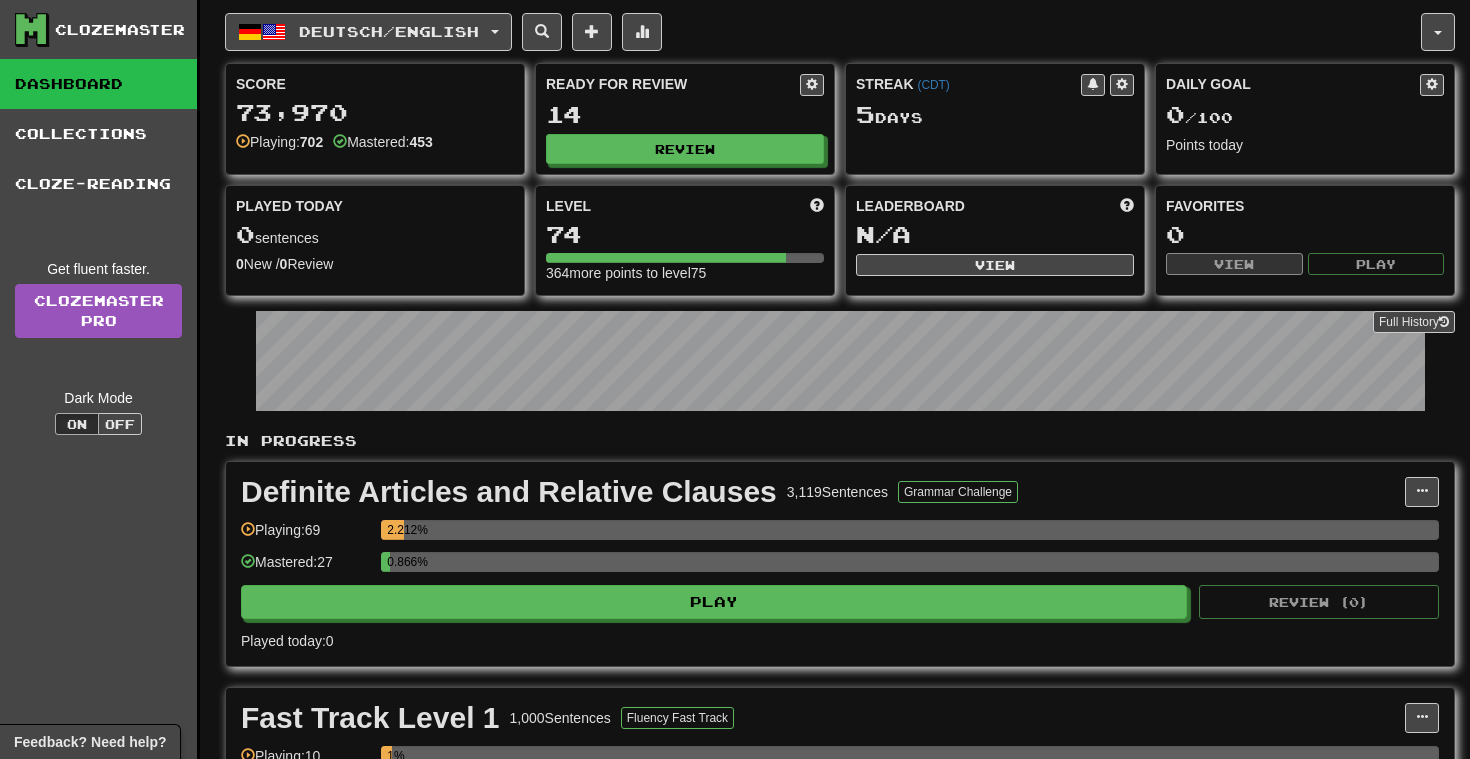 select on "**" 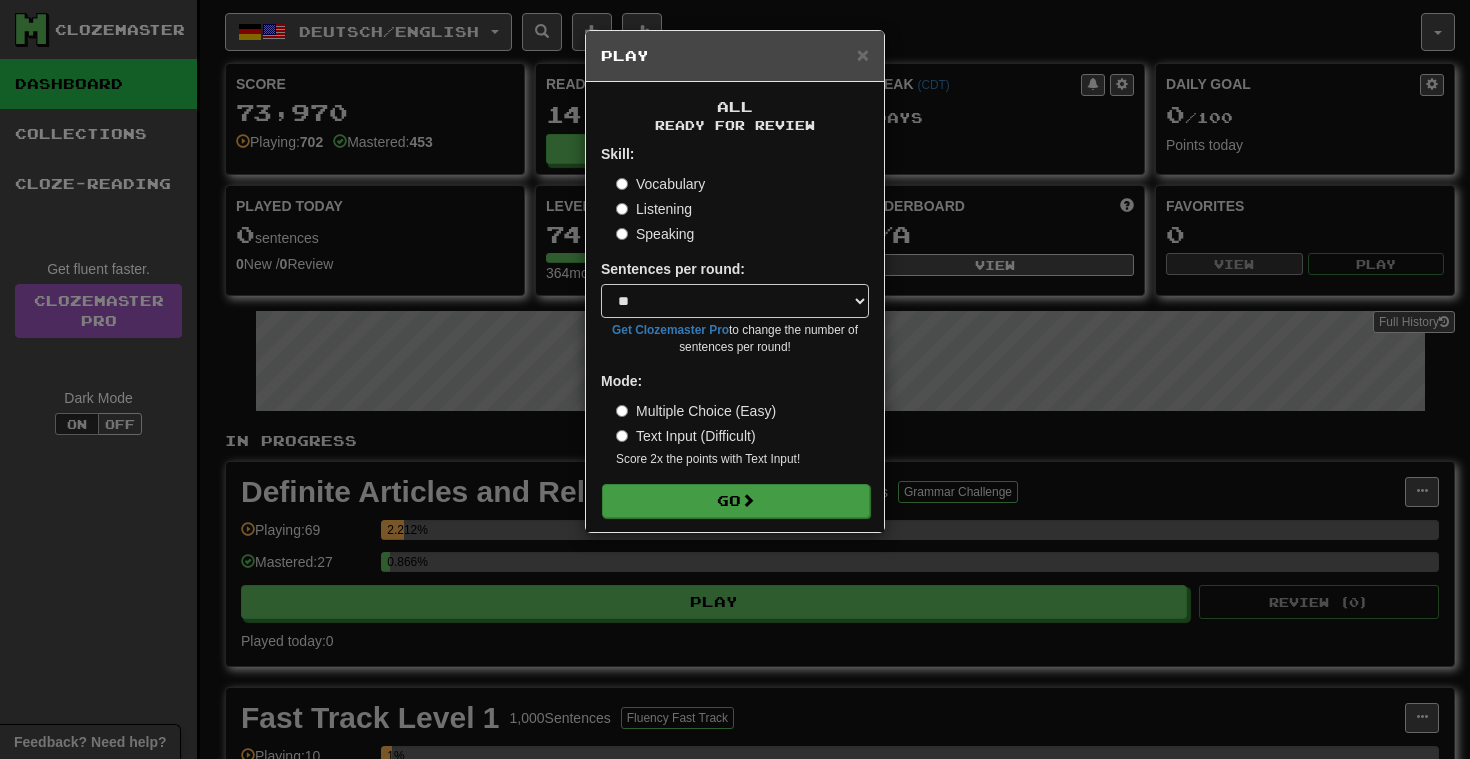 click on "Go" at bounding box center (736, 501) 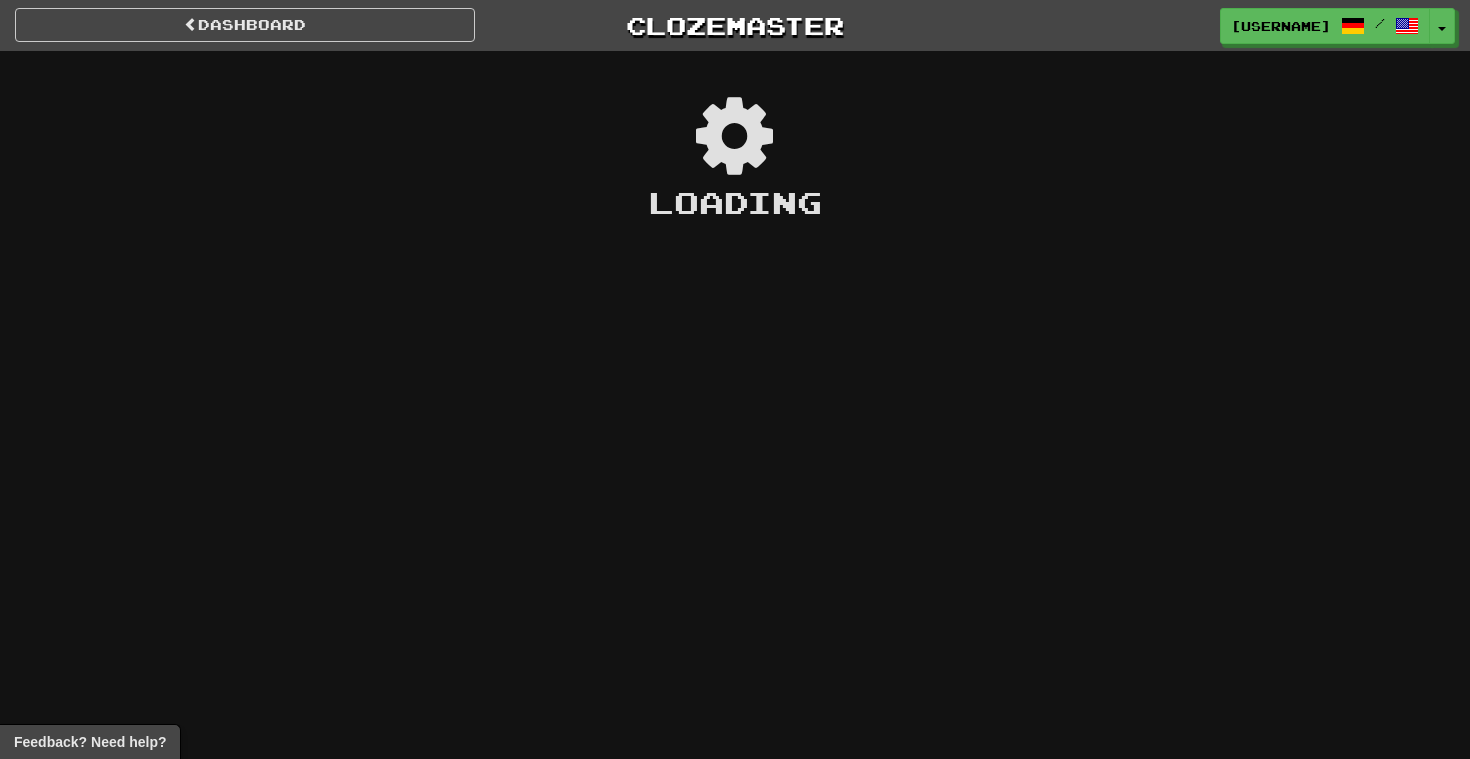 scroll, scrollTop: 0, scrollLeft: 0, axis: both 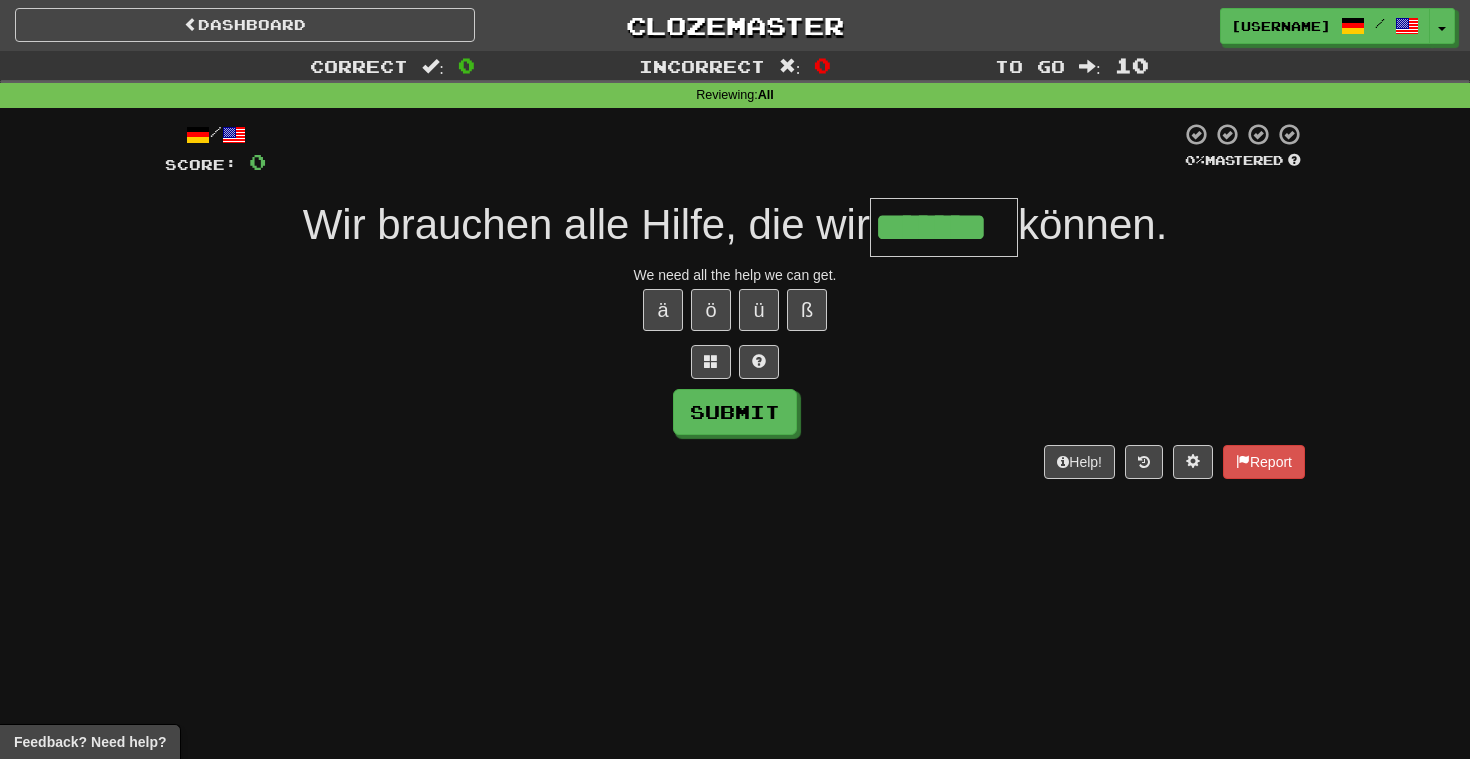 type on "*******" 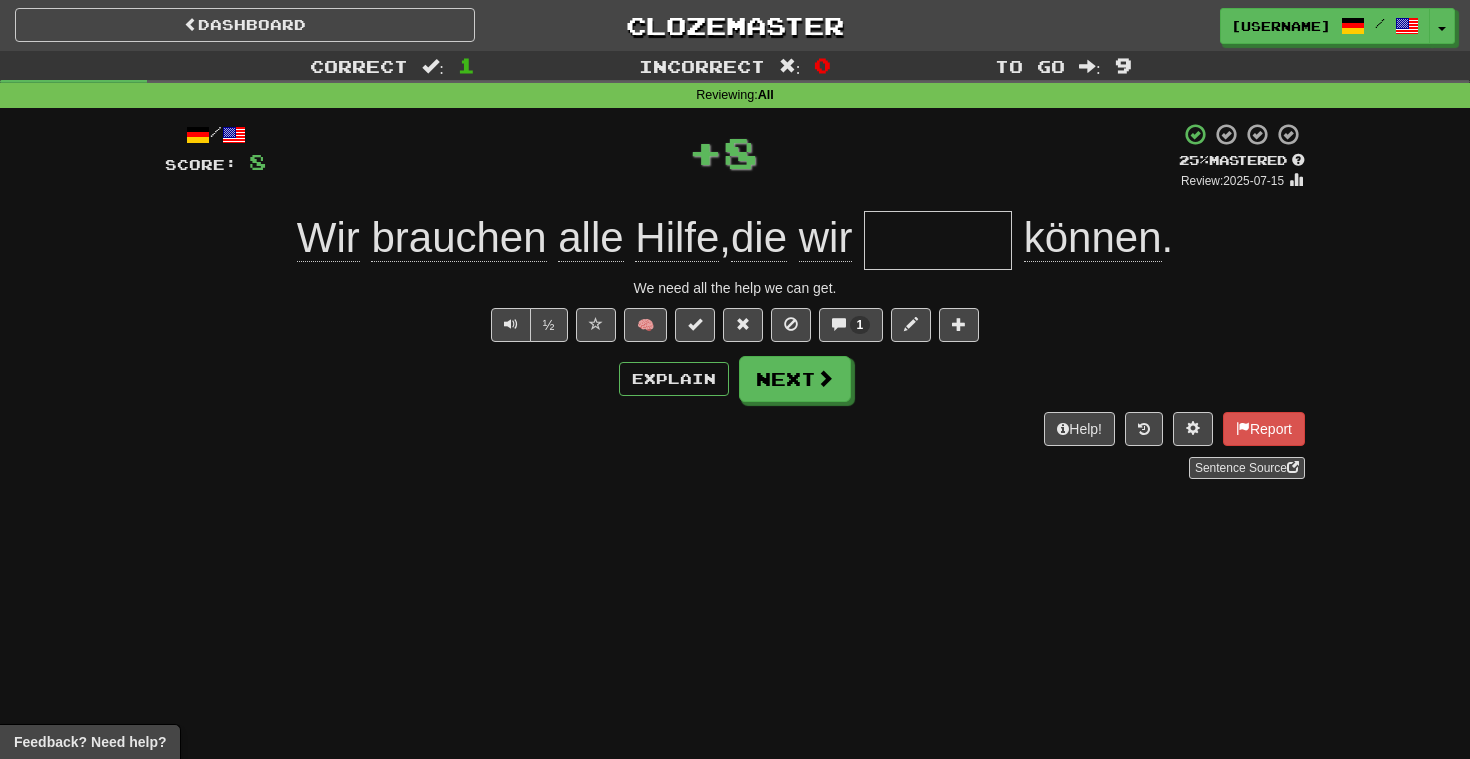 type on "****" 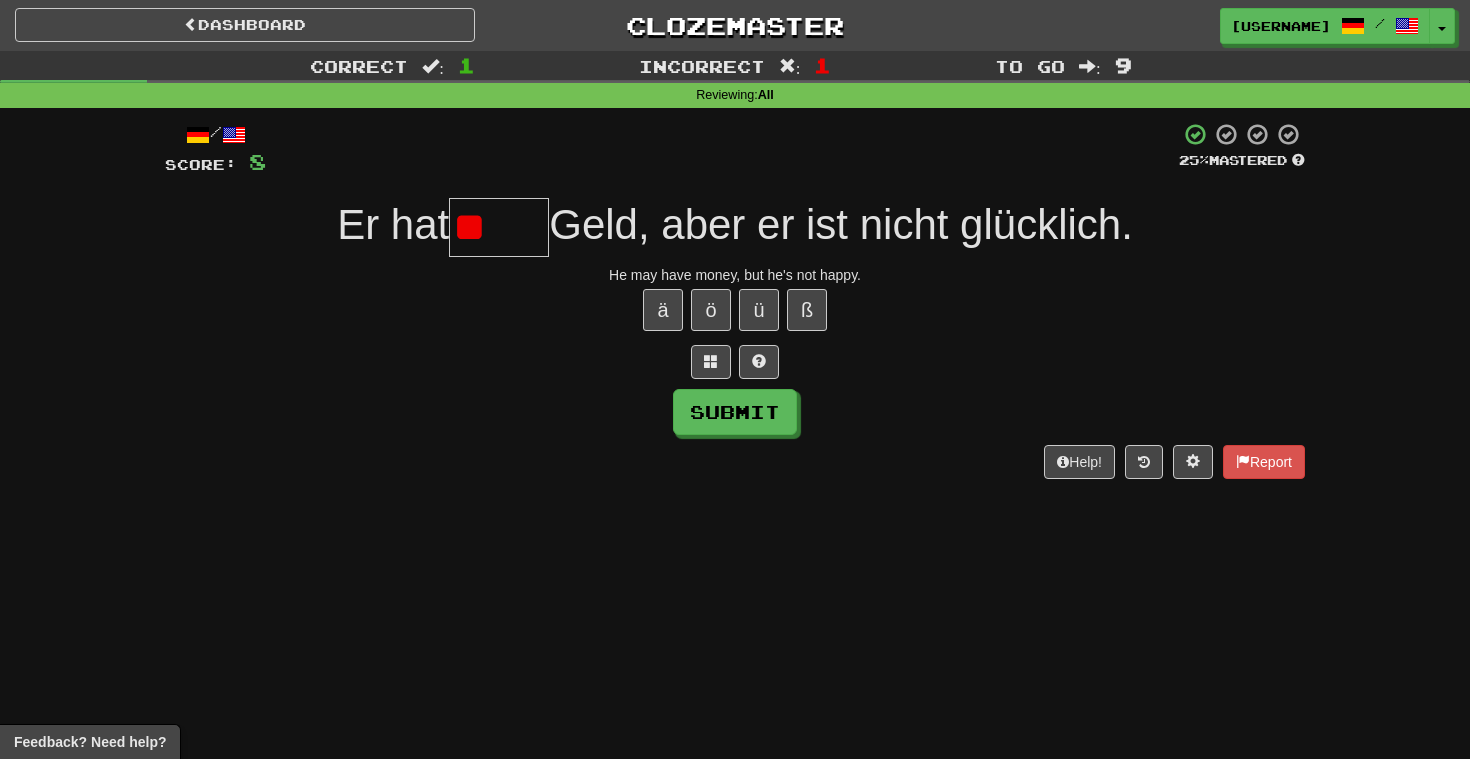 type on "*" 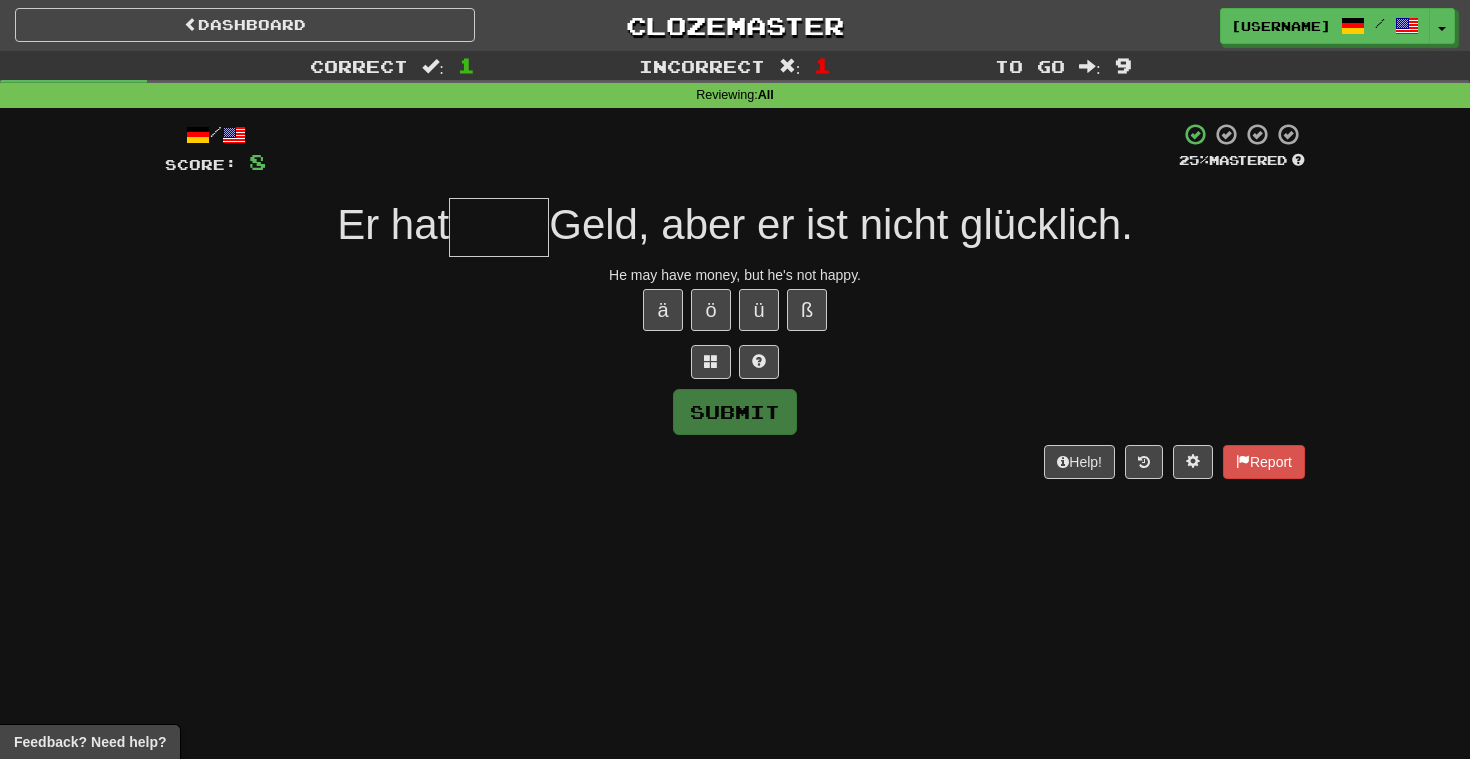 type on "*" 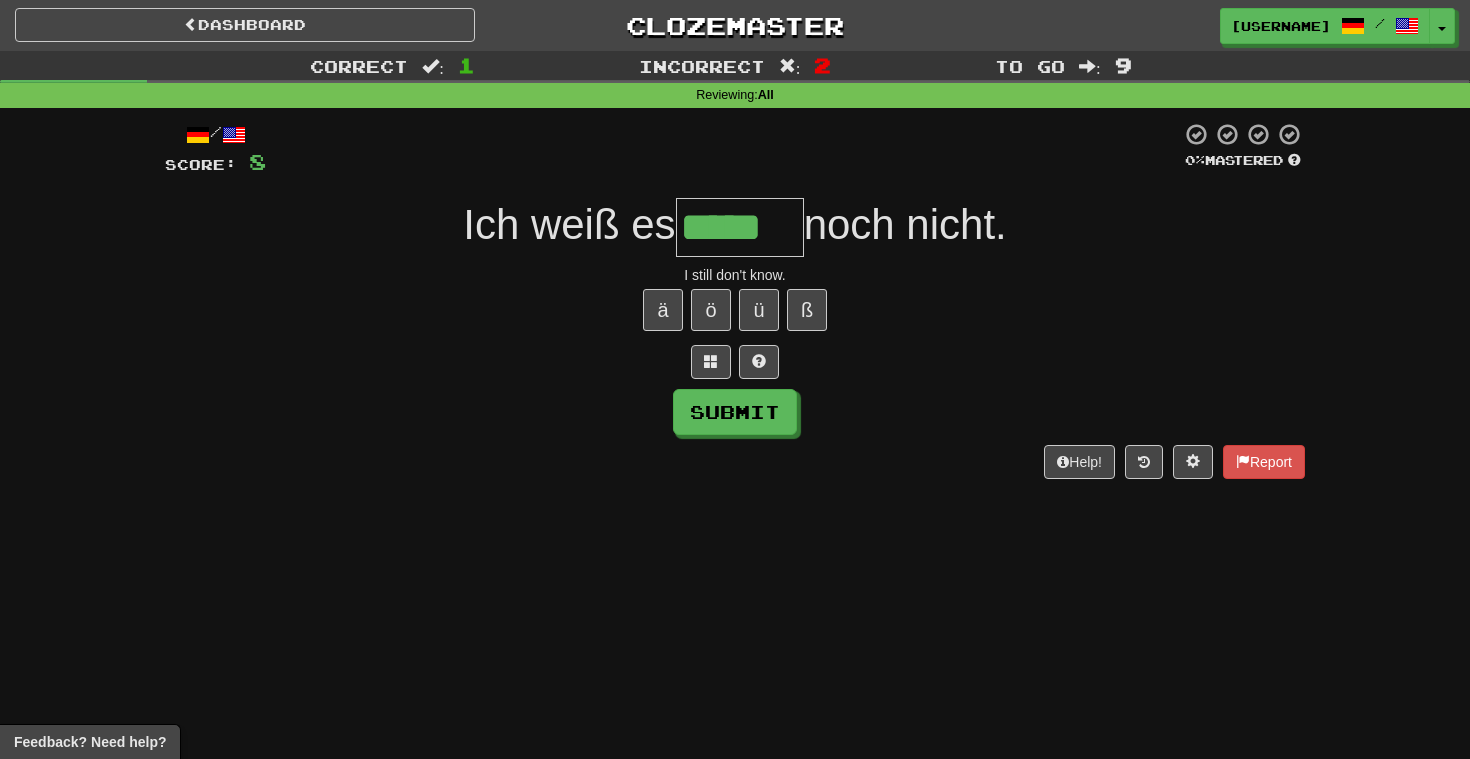 type on "*****" 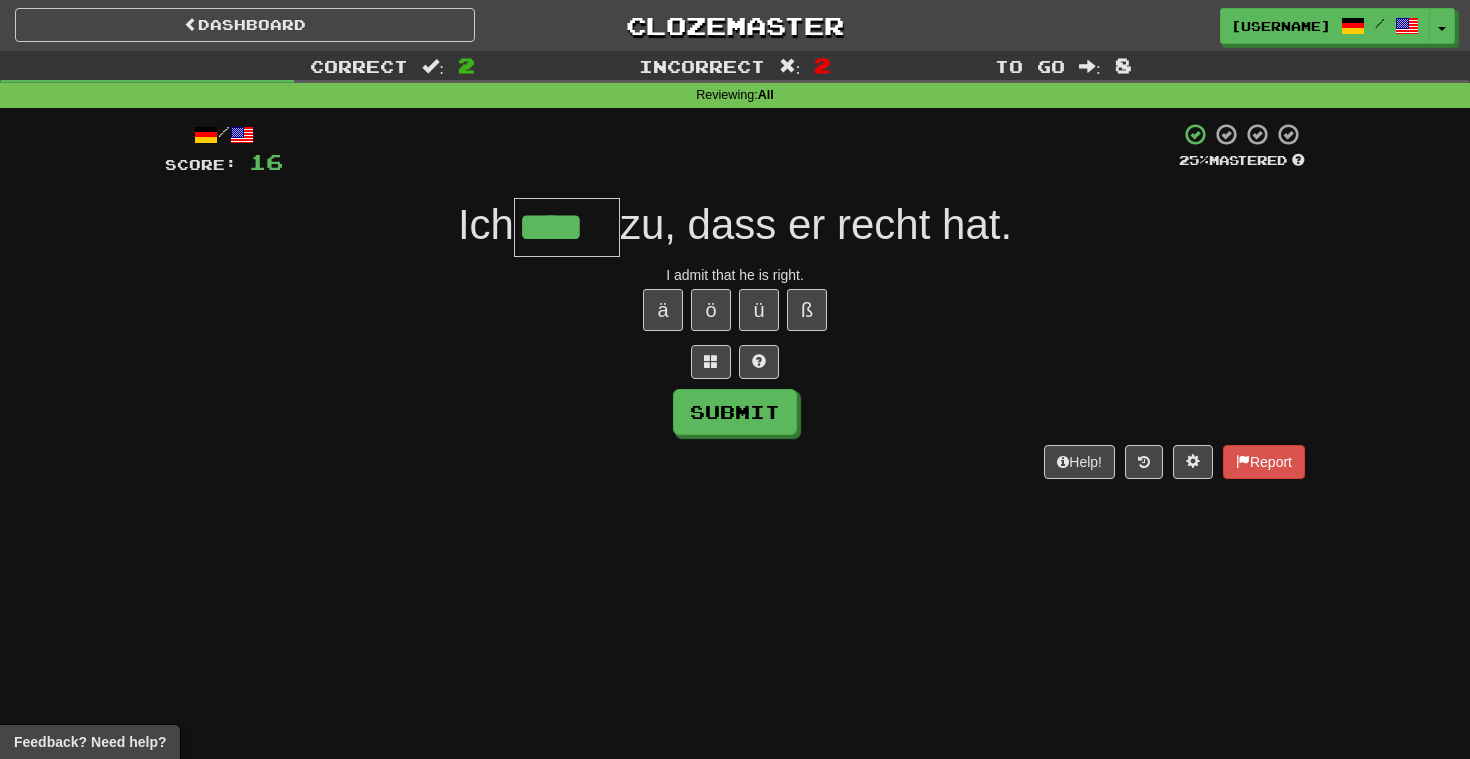 type on "****" 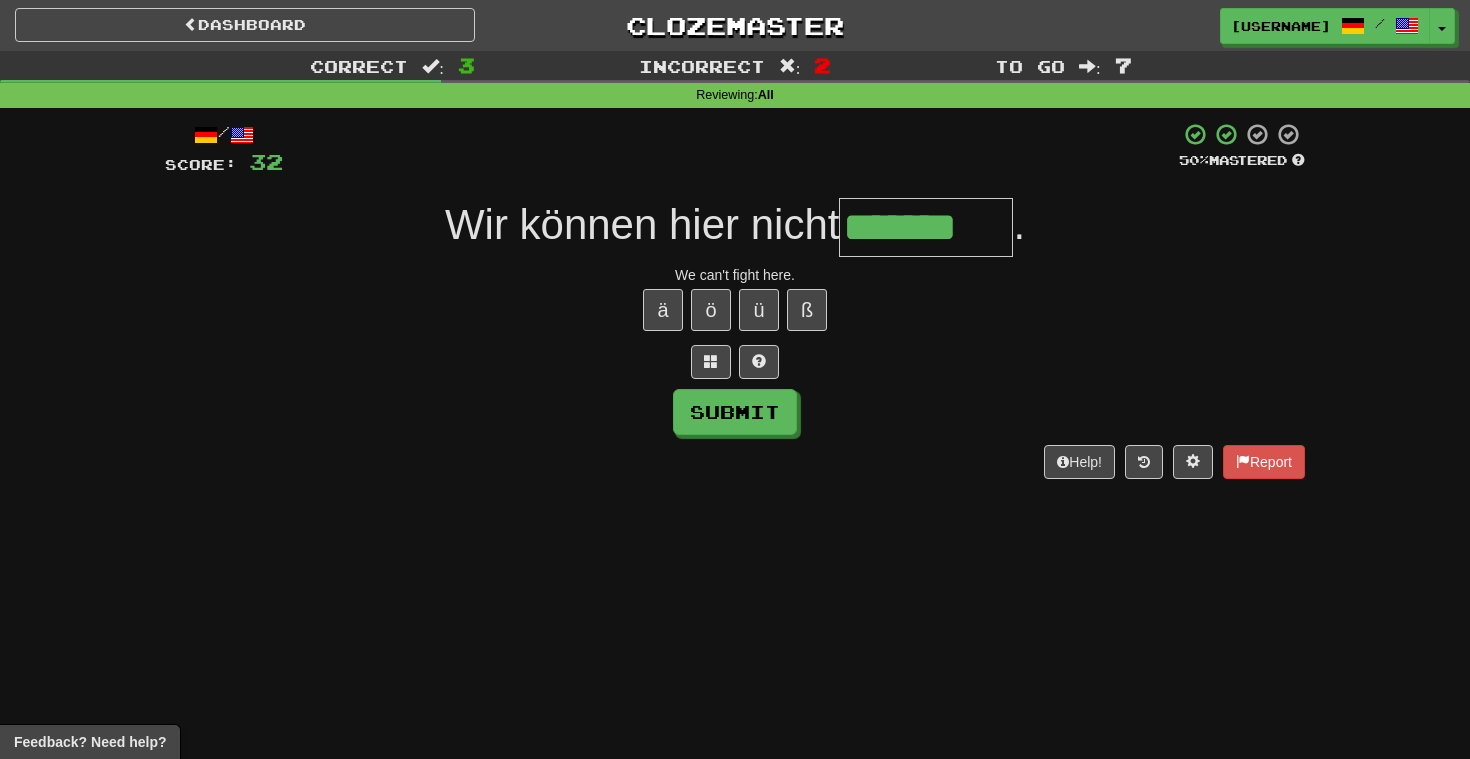 type on "*******" 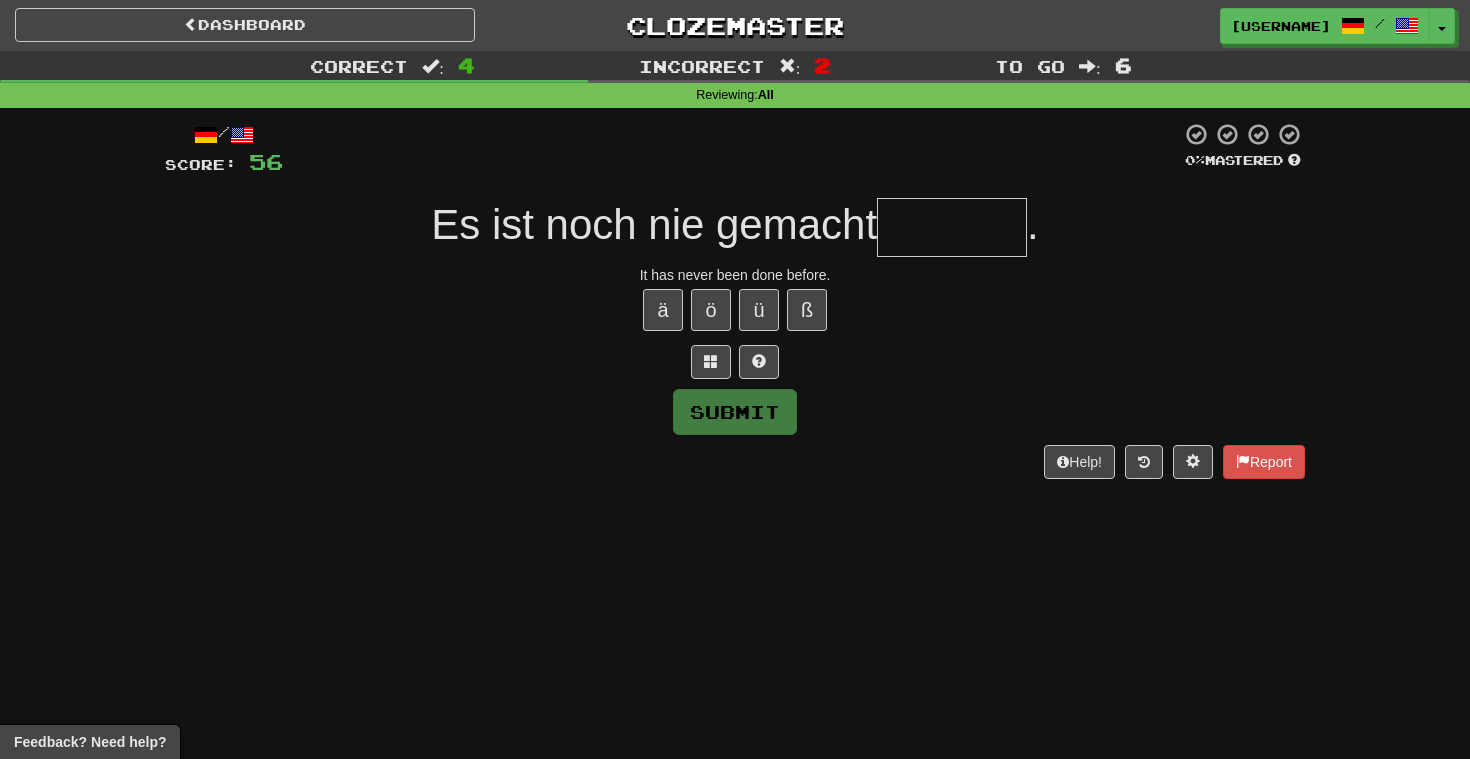 type on "*" 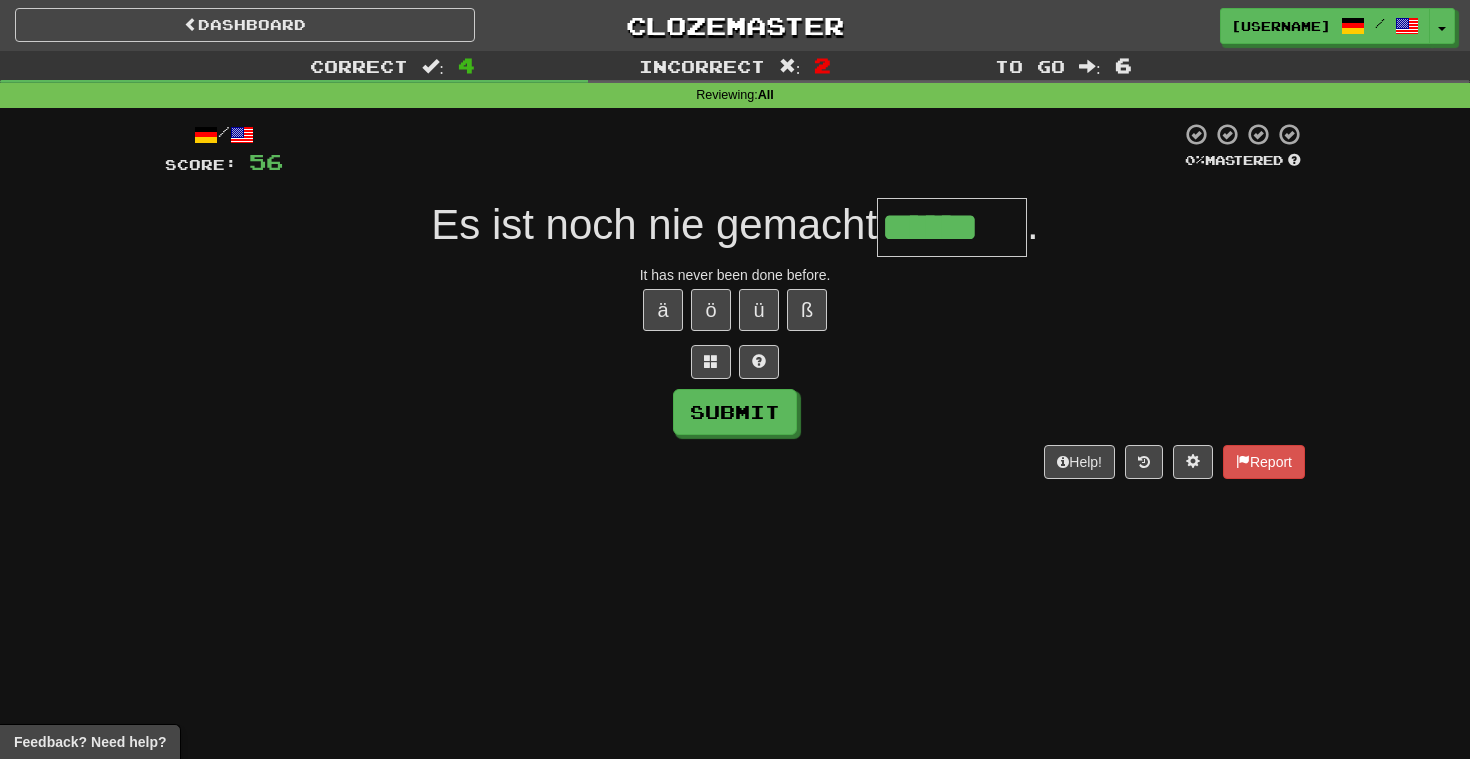 type on "******" 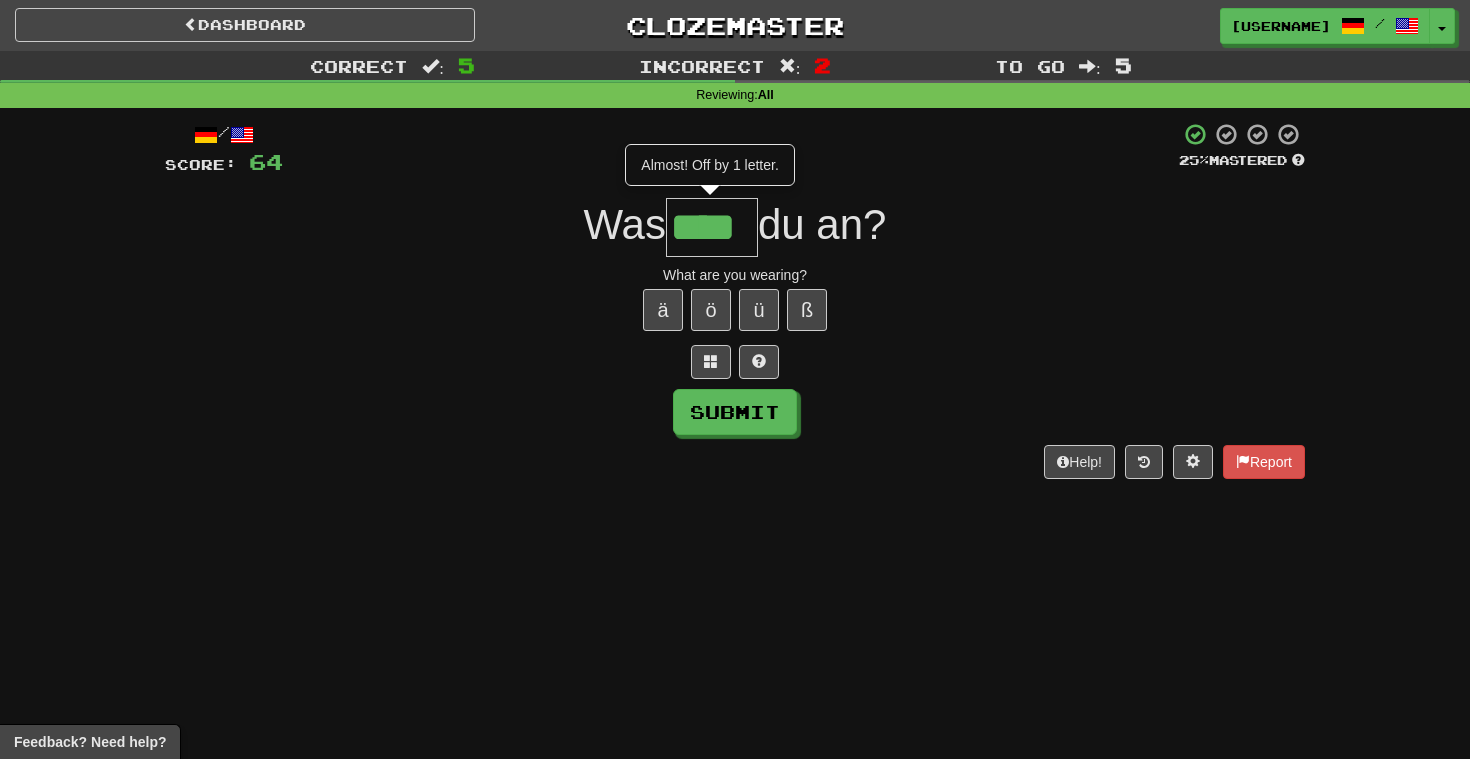 type on "****" 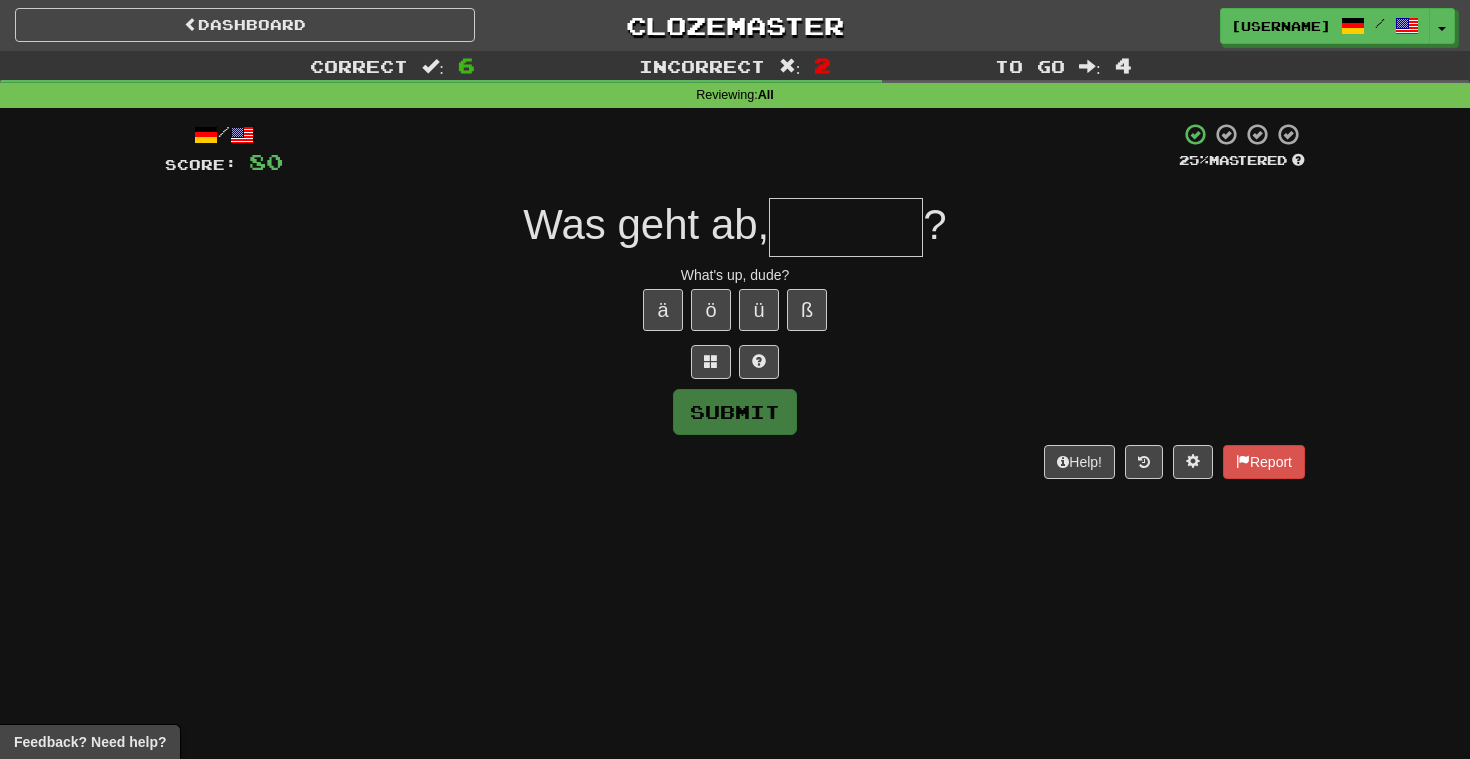 type on "******" 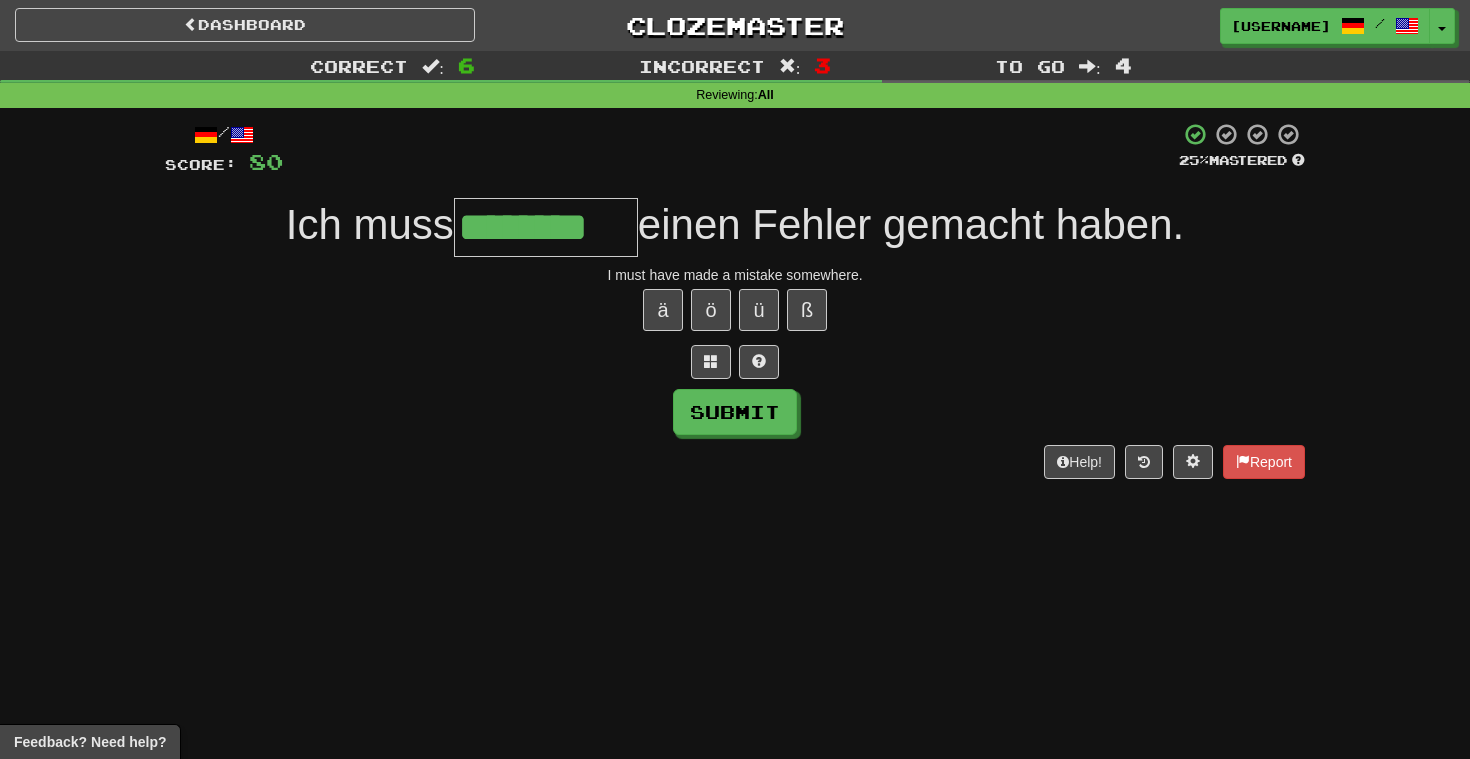 type on "********" 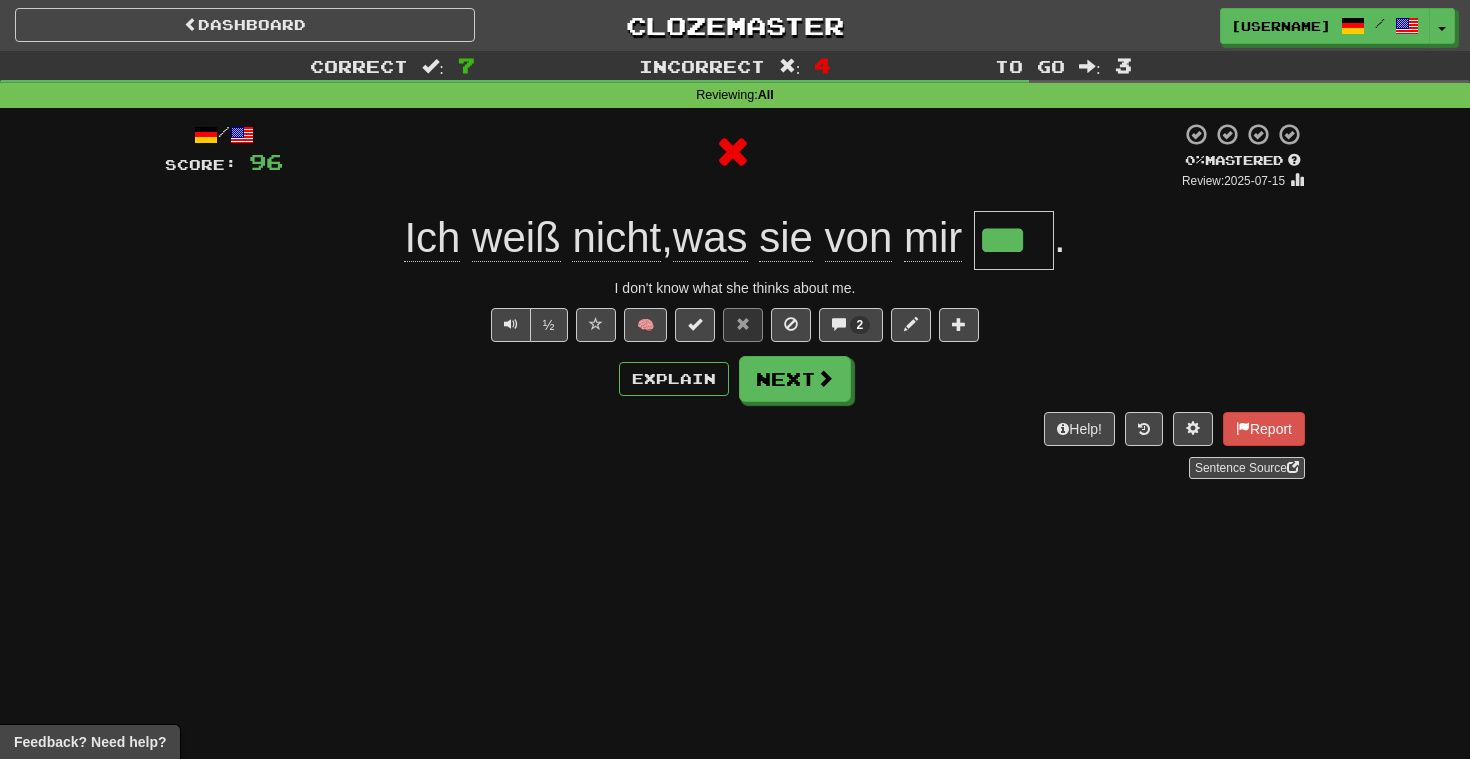 type on "****" 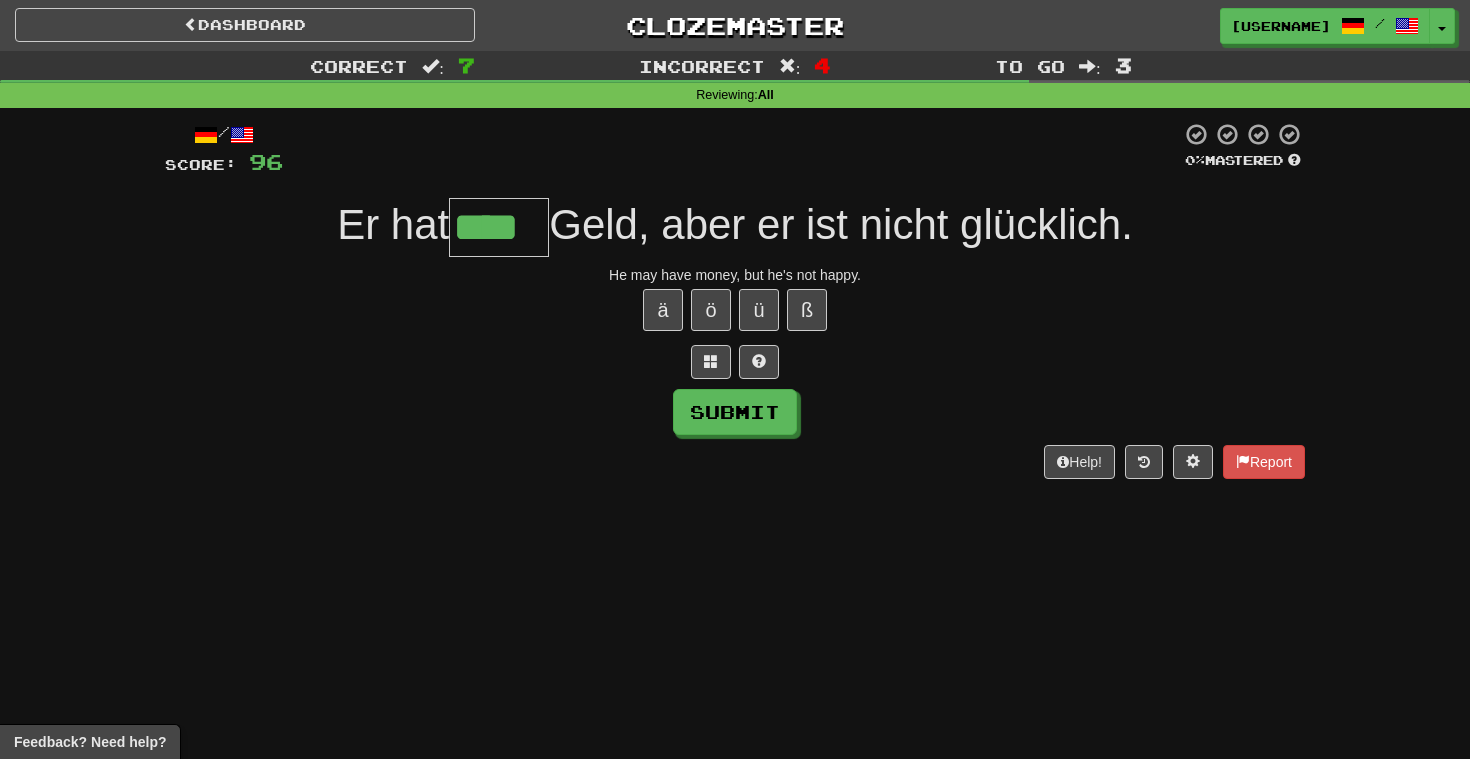 type on "****" 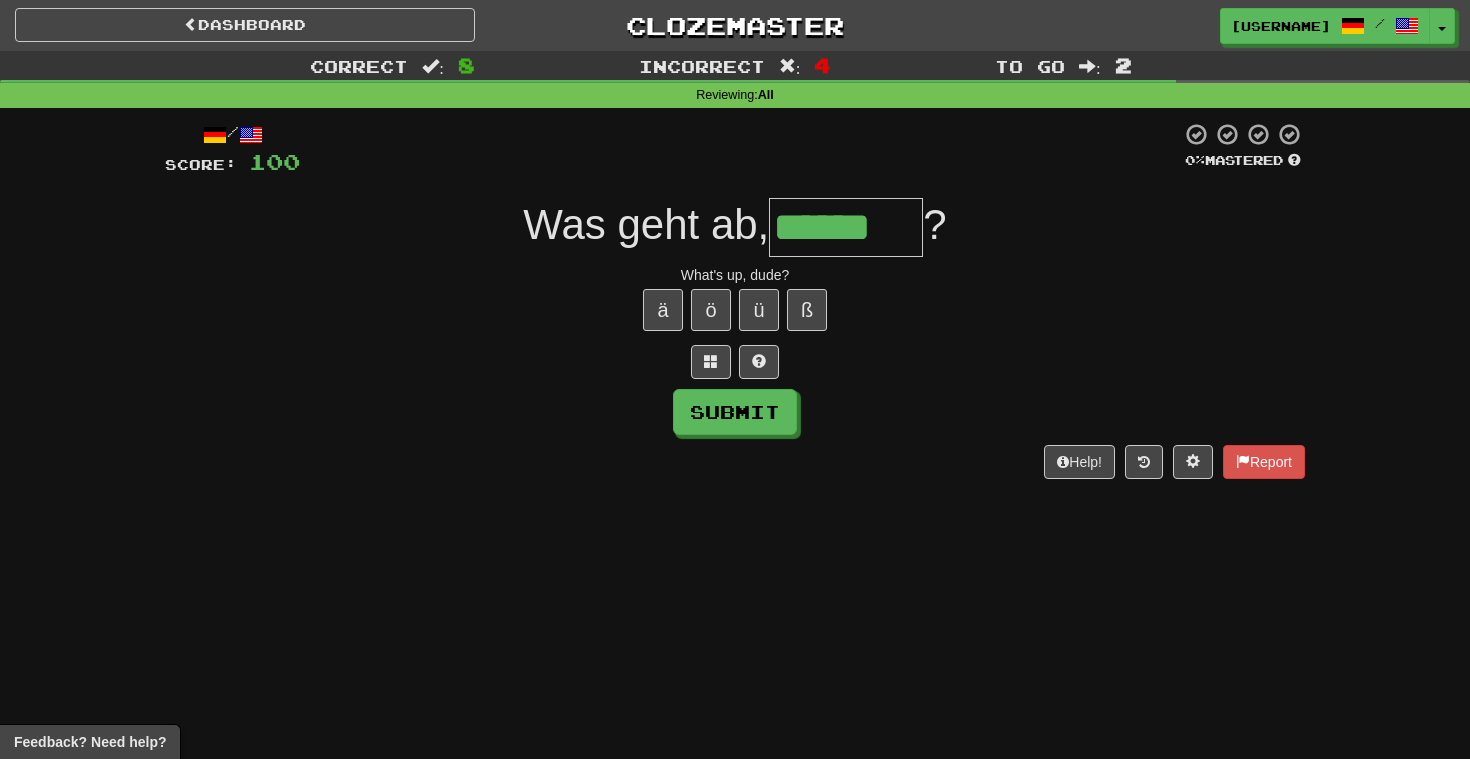 type on "******" 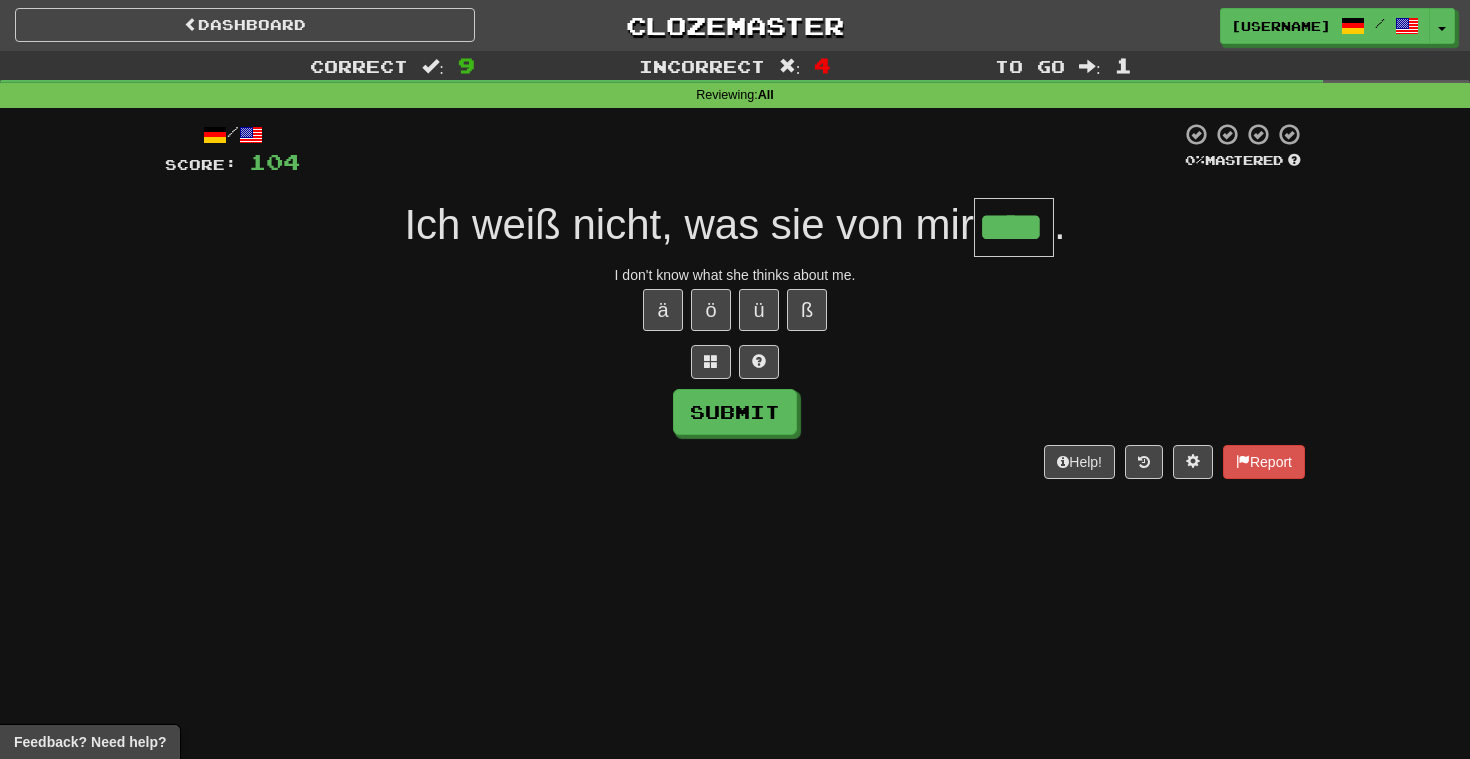 type on "****" 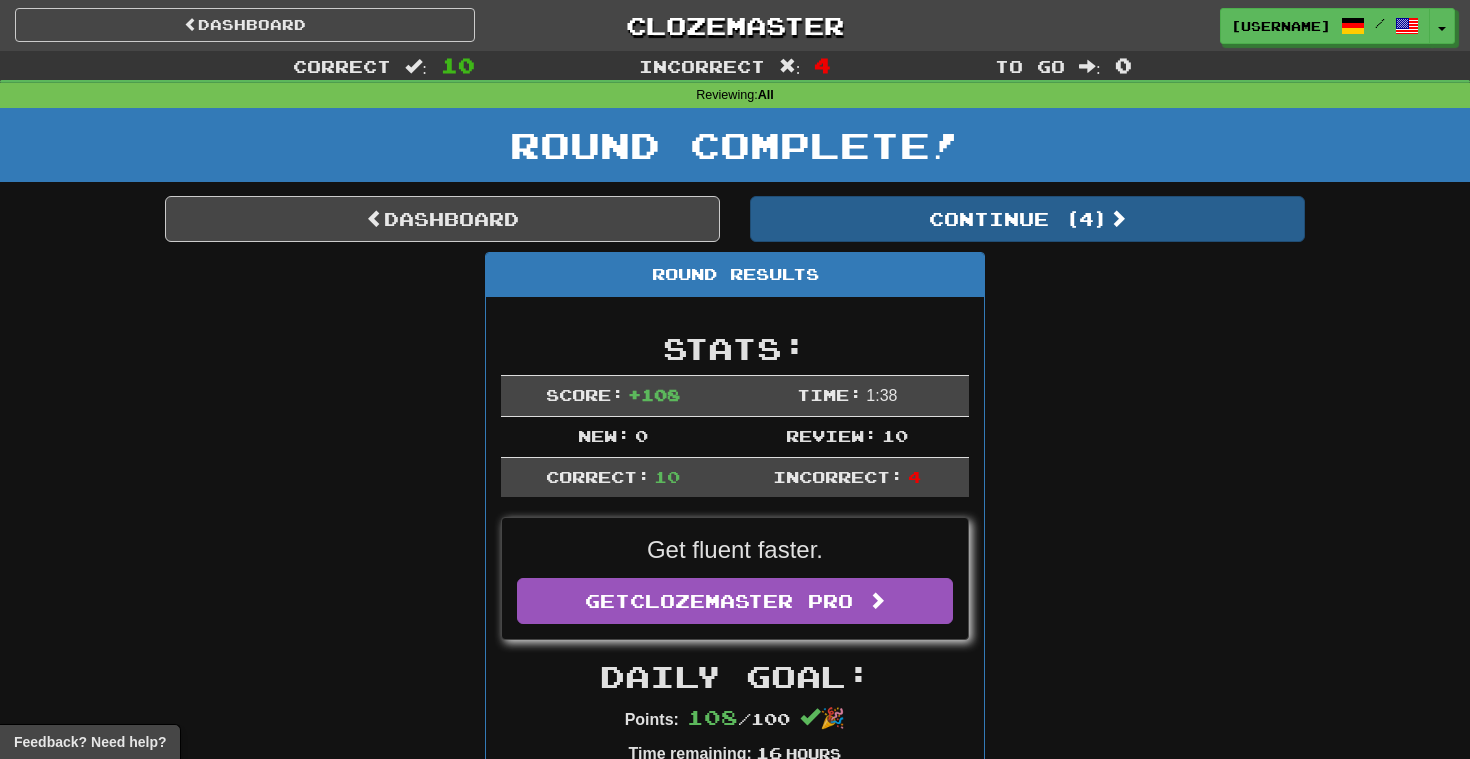 click on "Continue ( 4 )" at bounding box center [1027, 219] 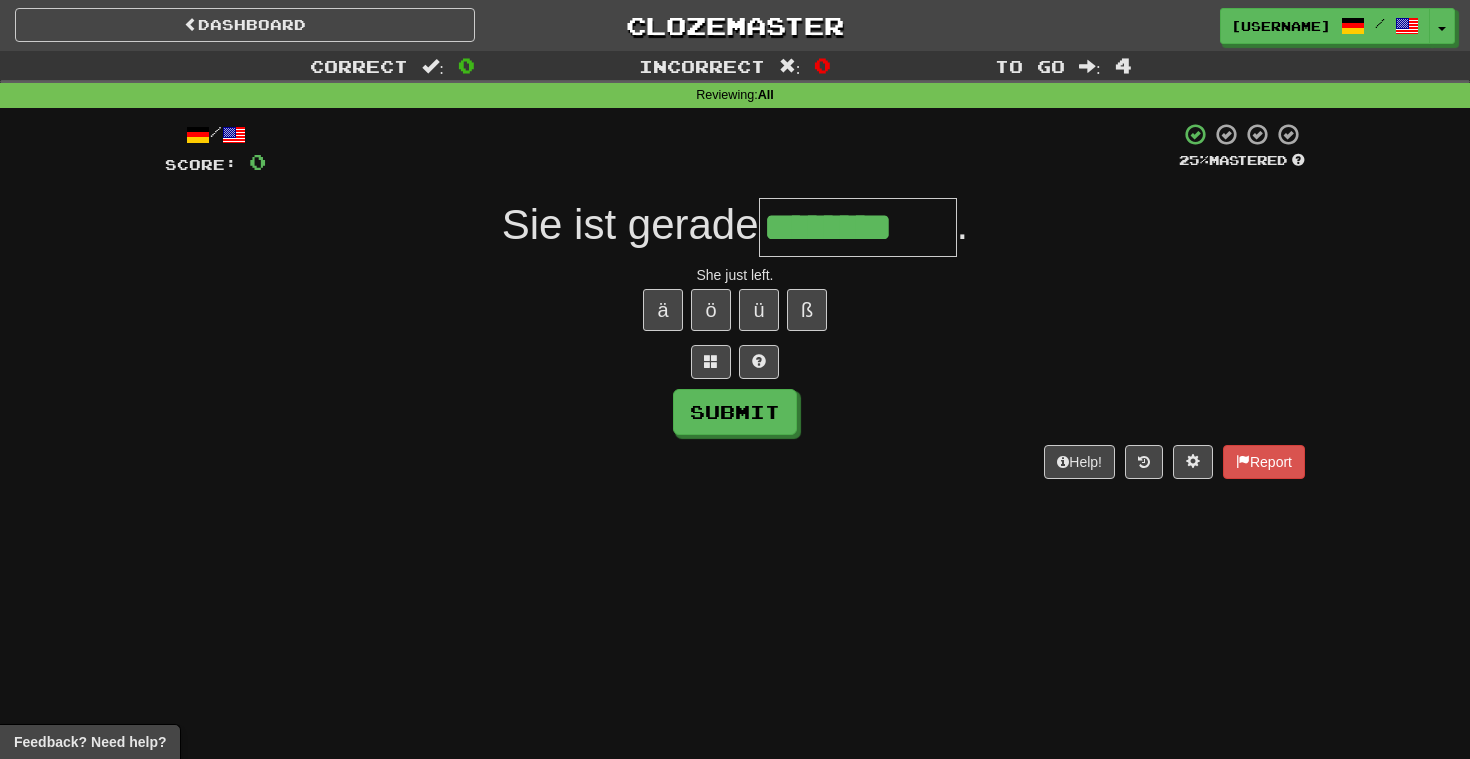 type on "********" 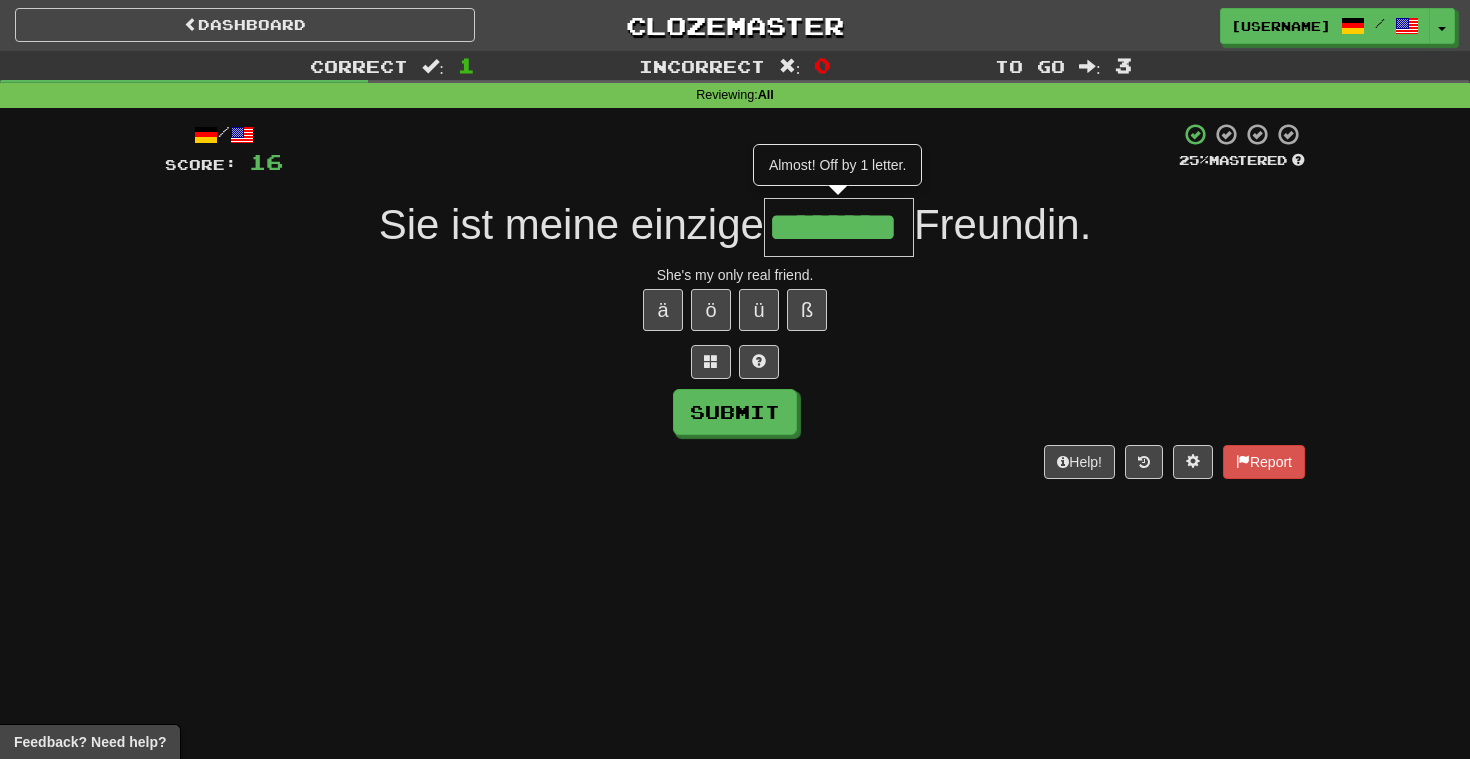 type on "********" 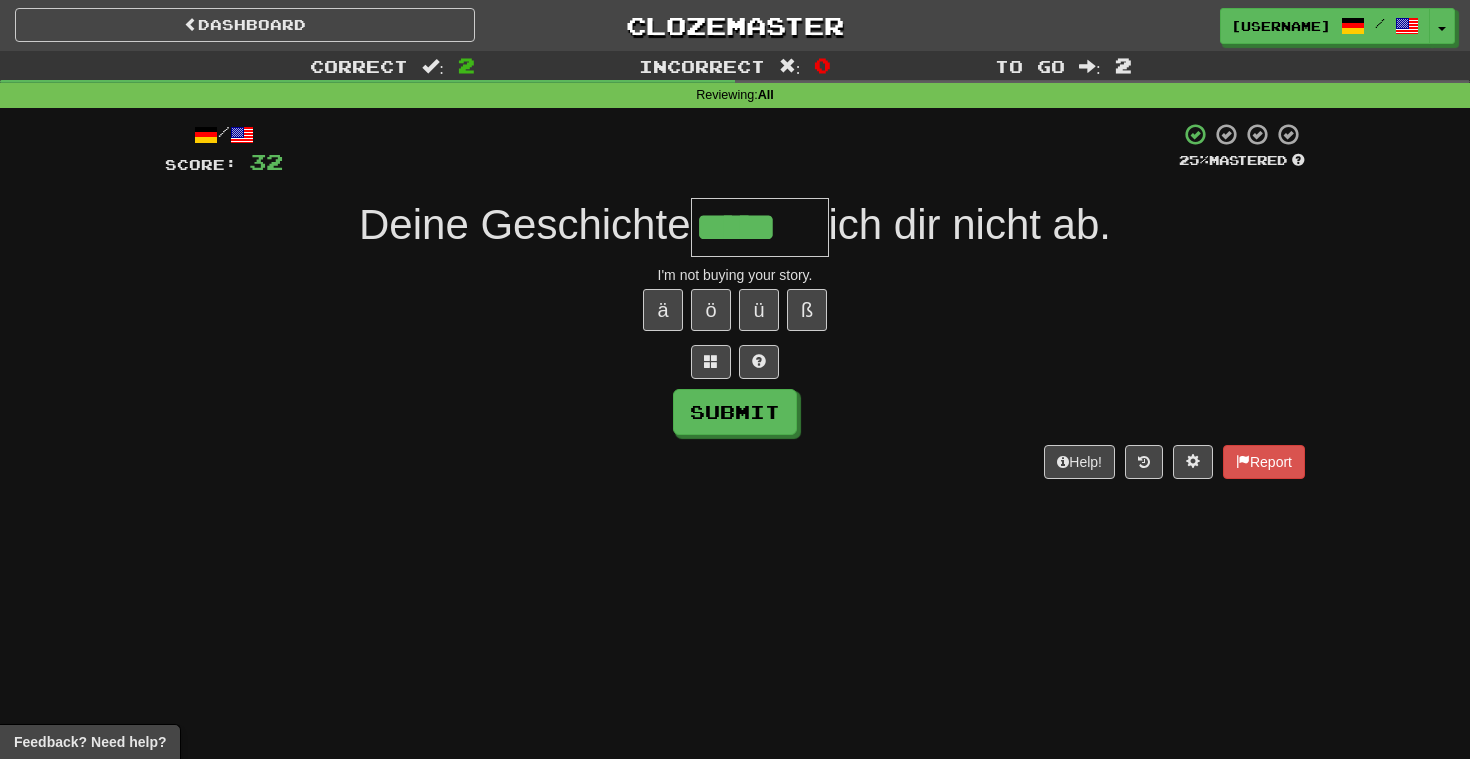 type on "*****" 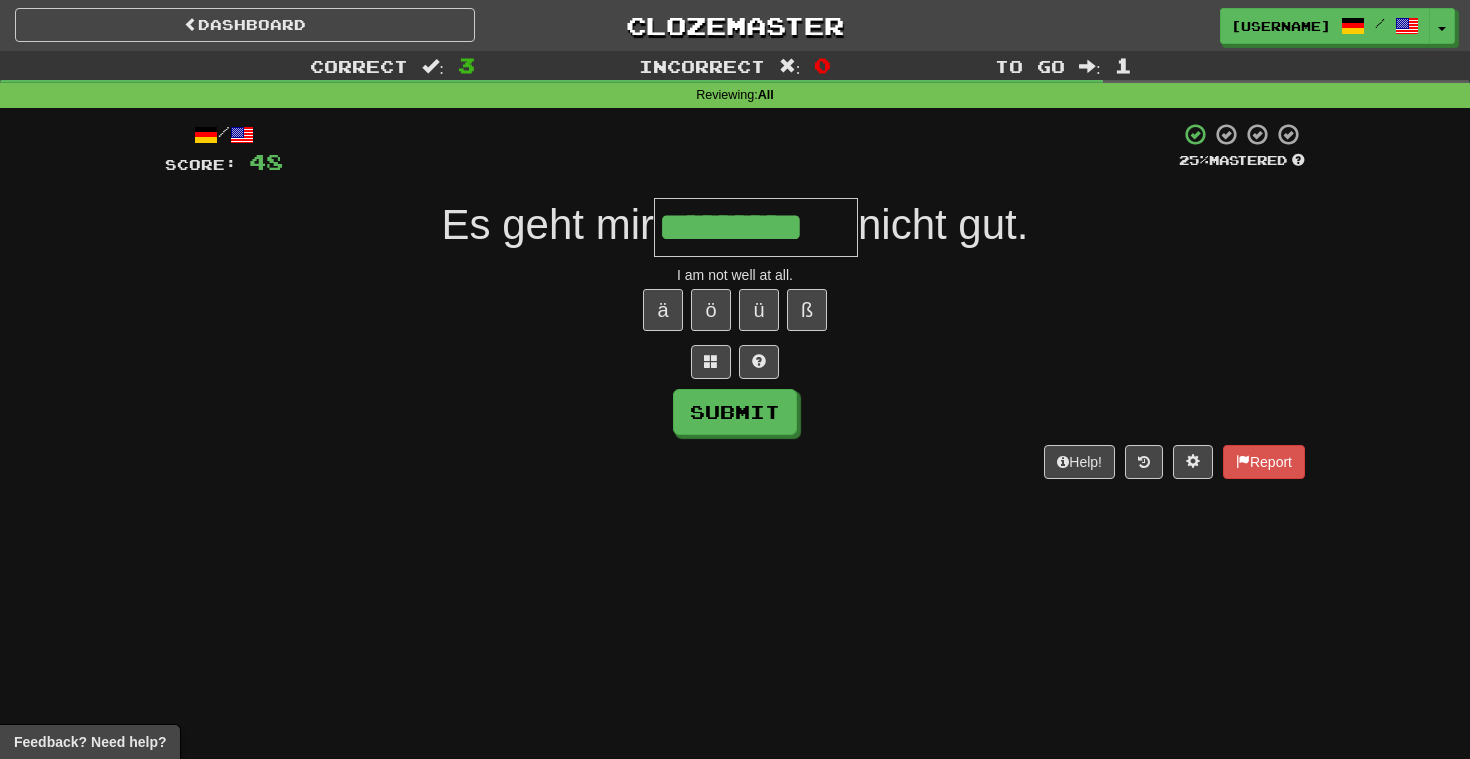 type on "*********" 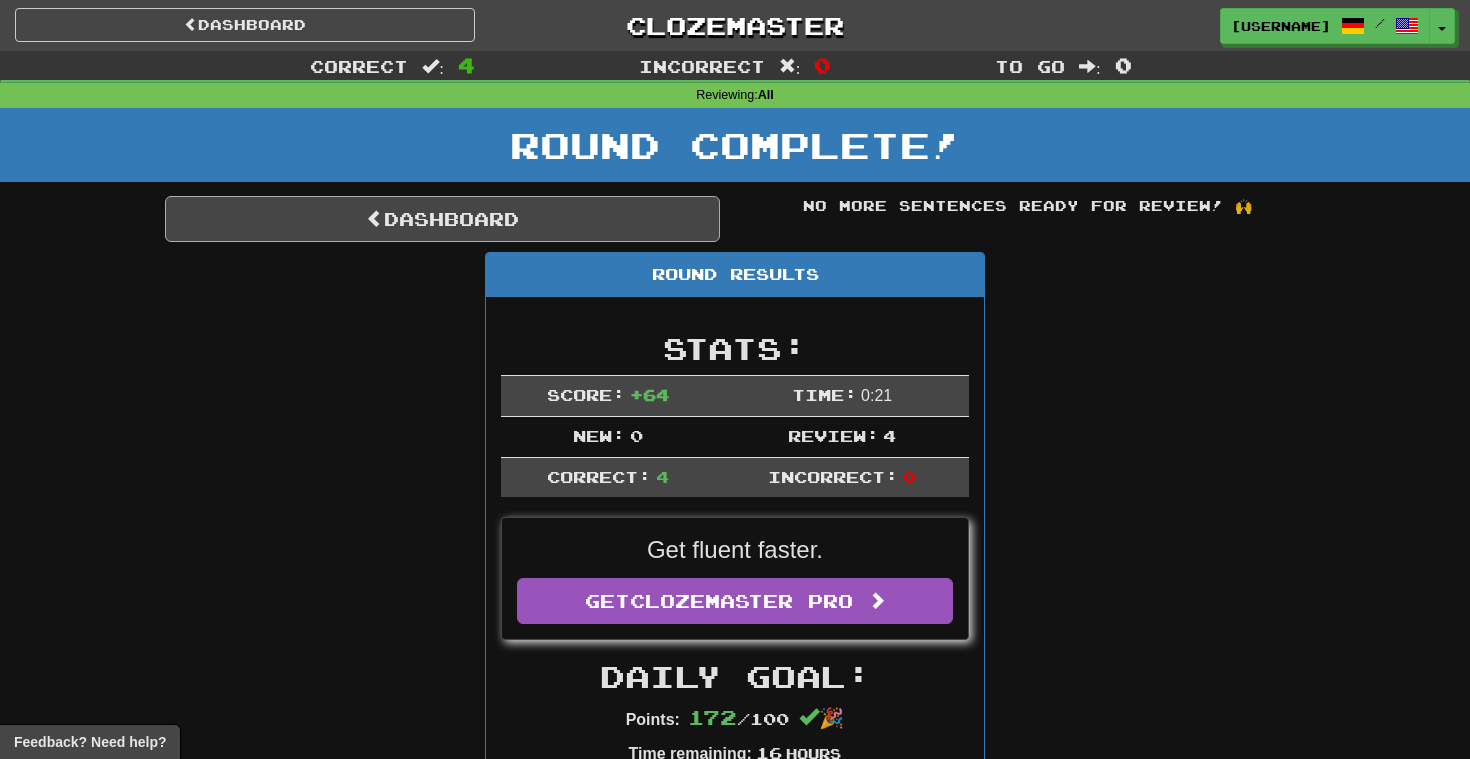 click on "Dashboard" at bounding box center [442, 219] 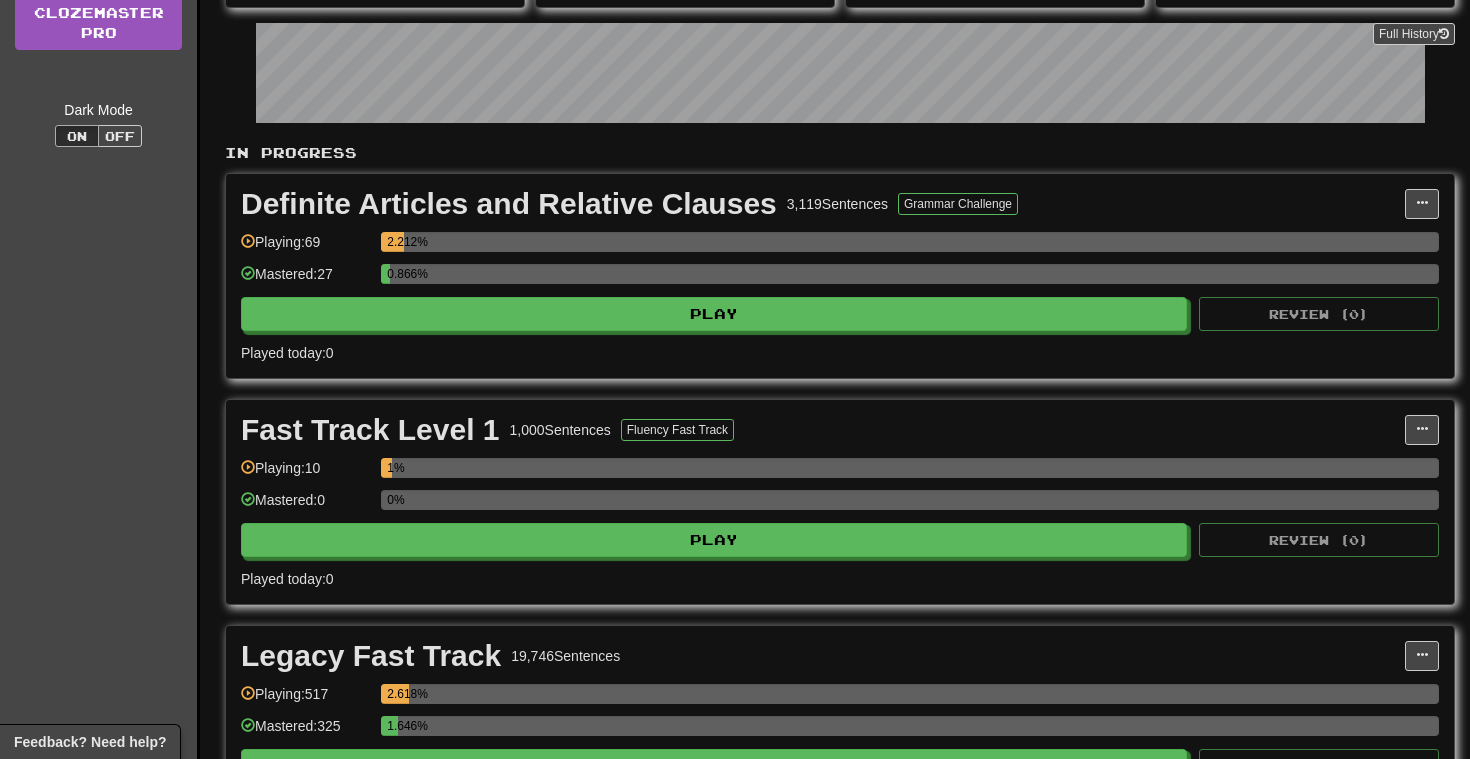 scroll, scrollTop: 287, scrollLeft: 0, axis: vertical 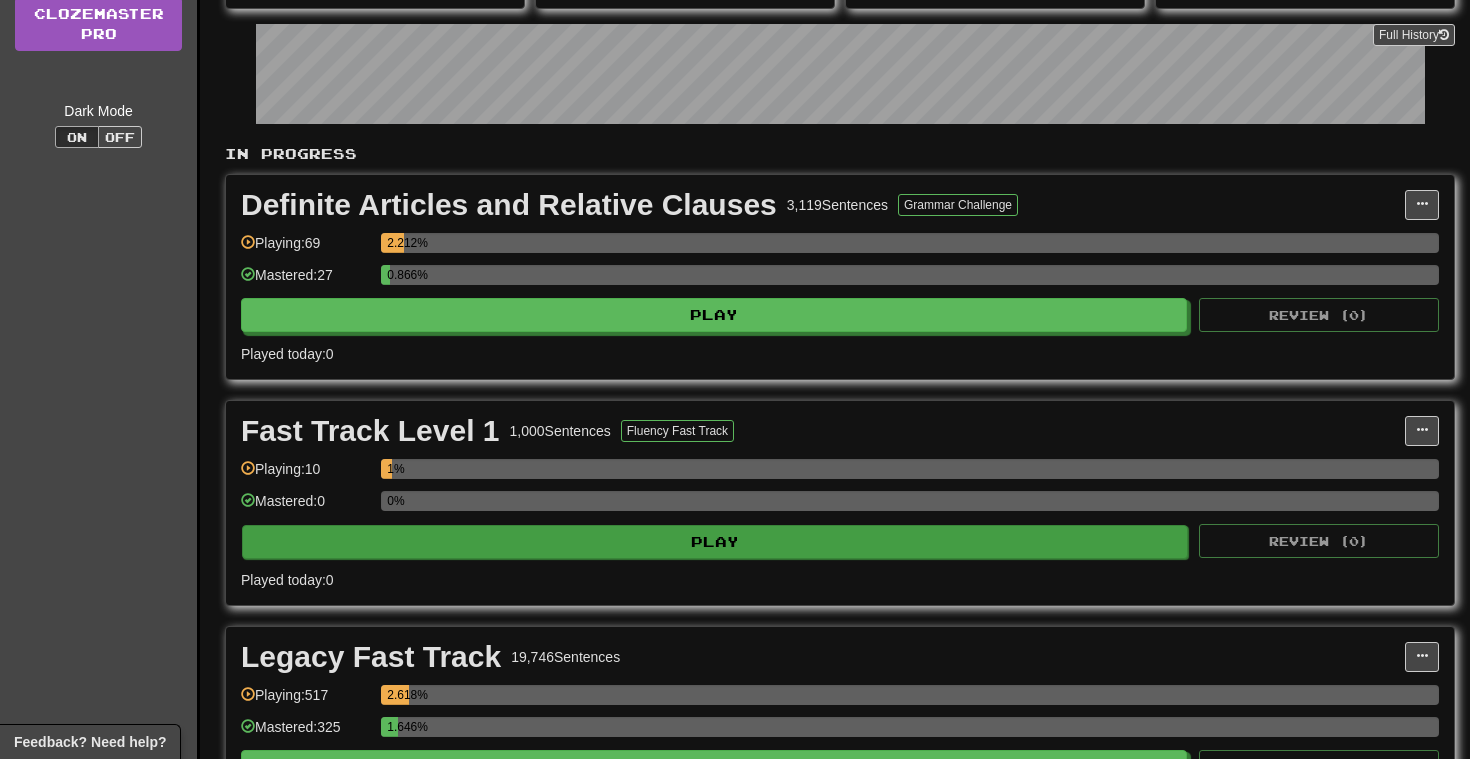 click on "Play" at bounding box center [715, 542] 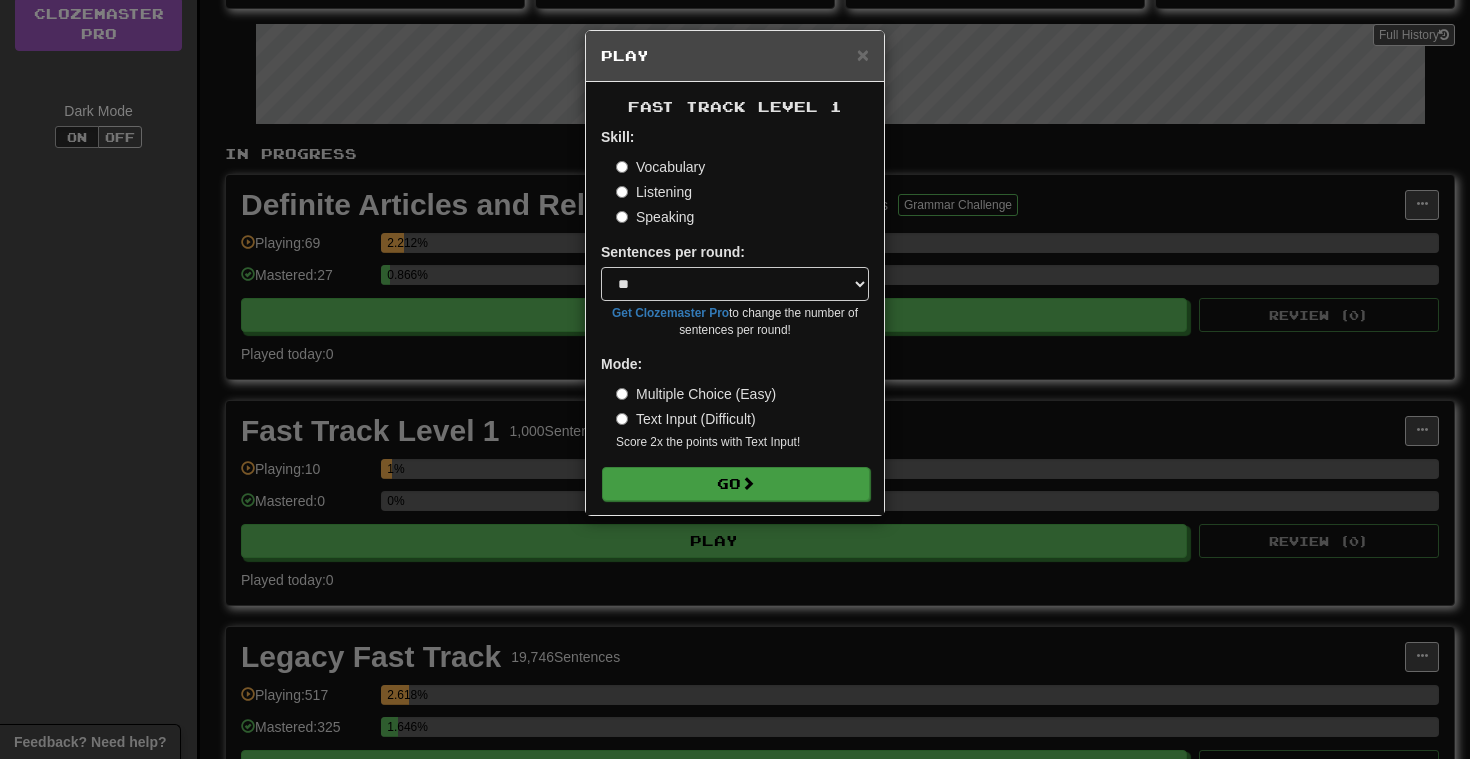 click on "Go" at bounding box center (736, 484) 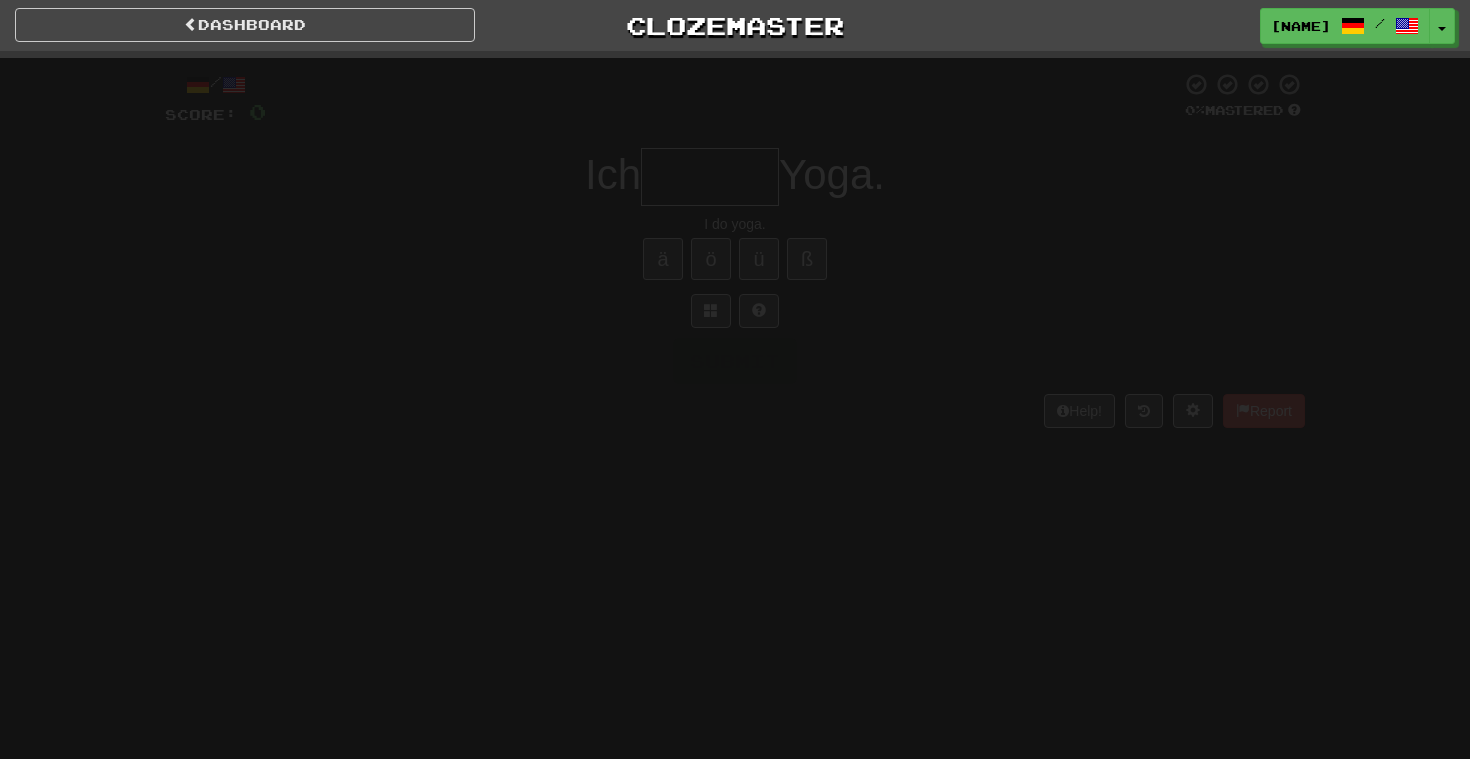 scroll, scrollTop: 0, scrollLeft: 0, axis: both 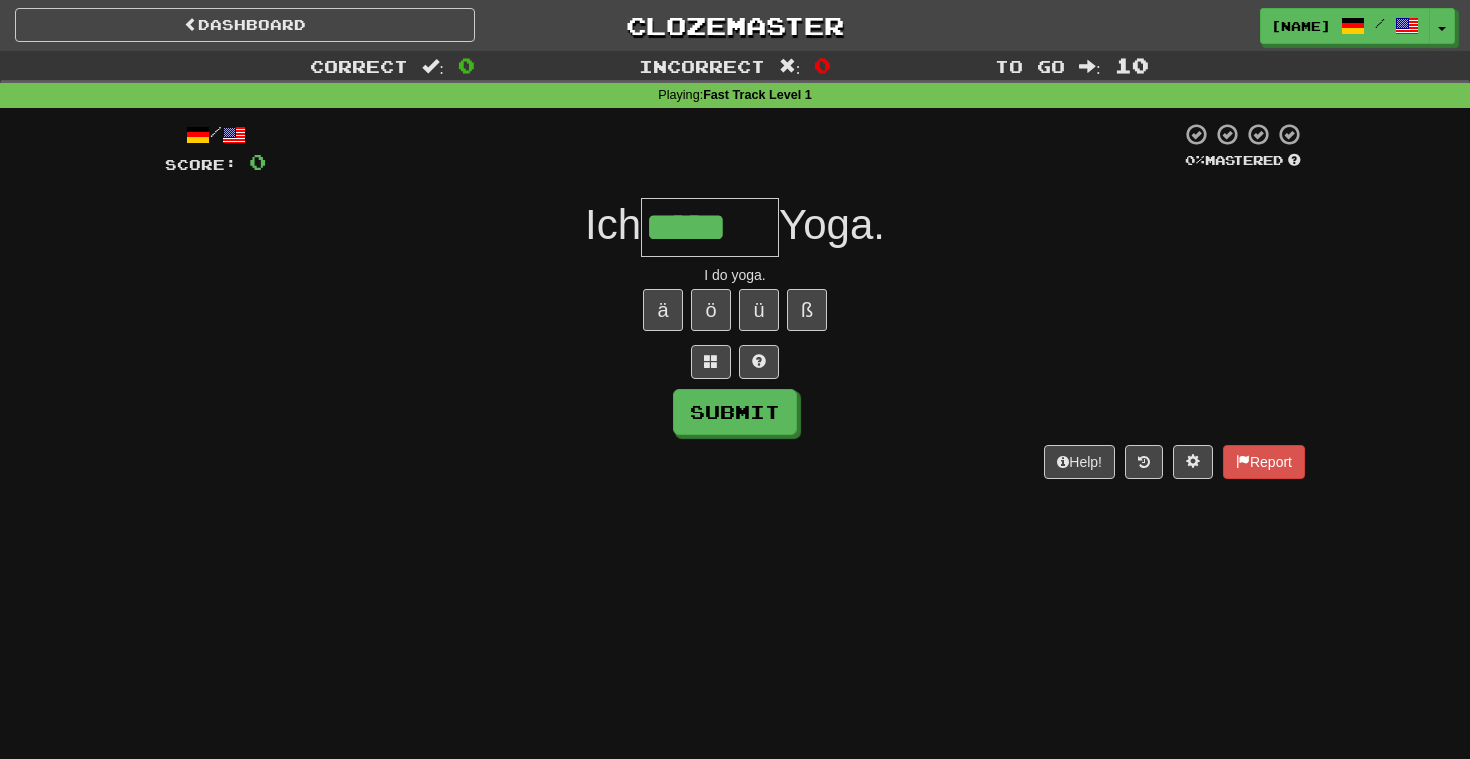 type on "*****" 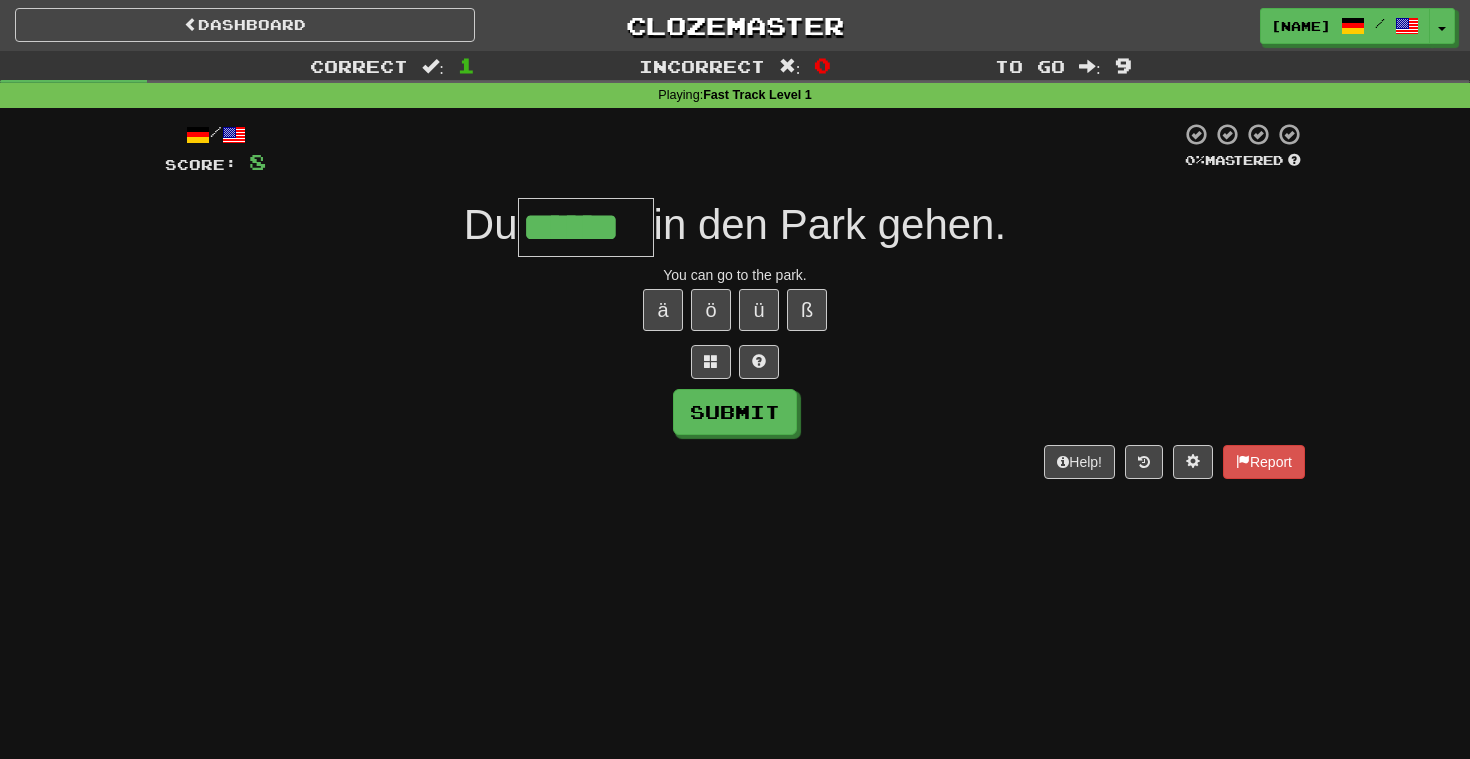 type on "******" 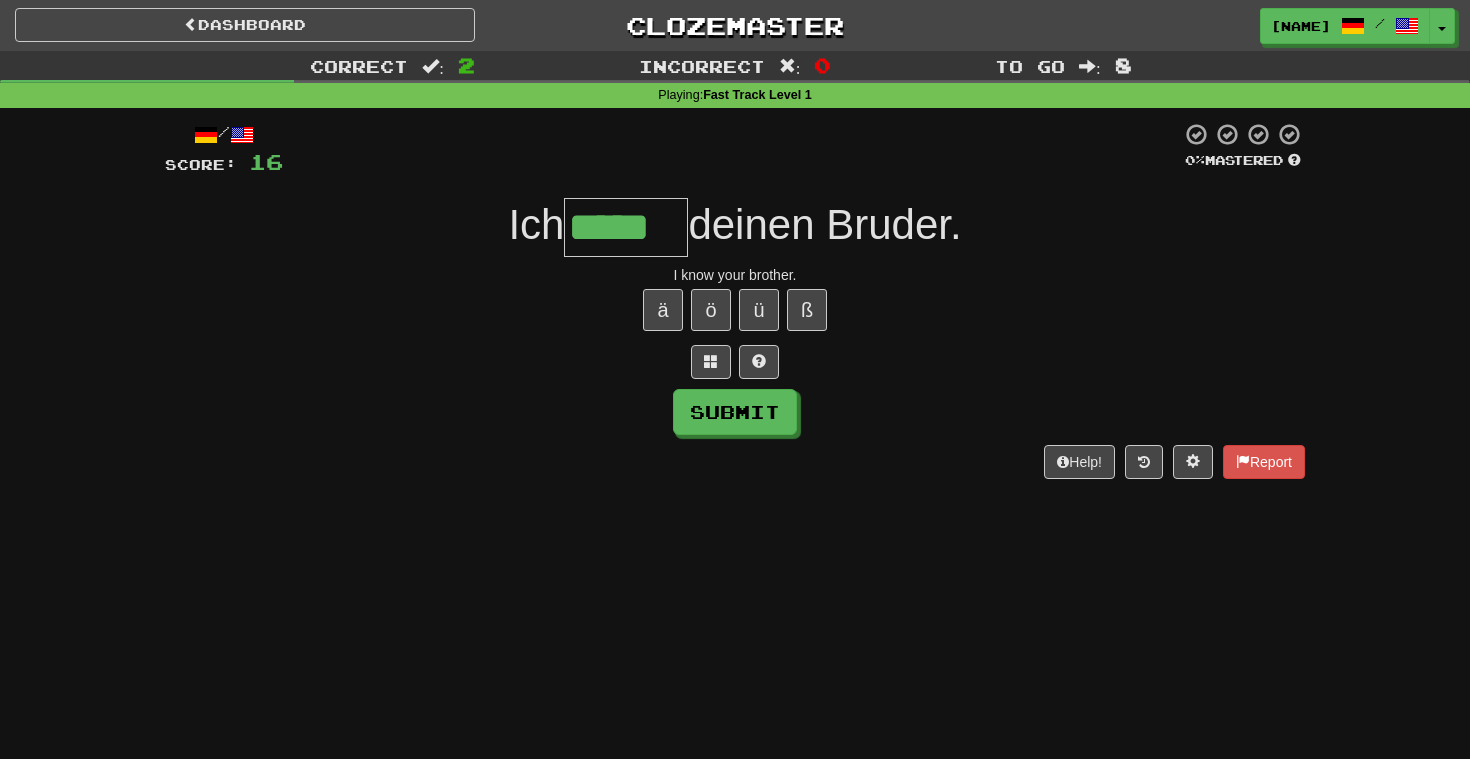 type on "*****" 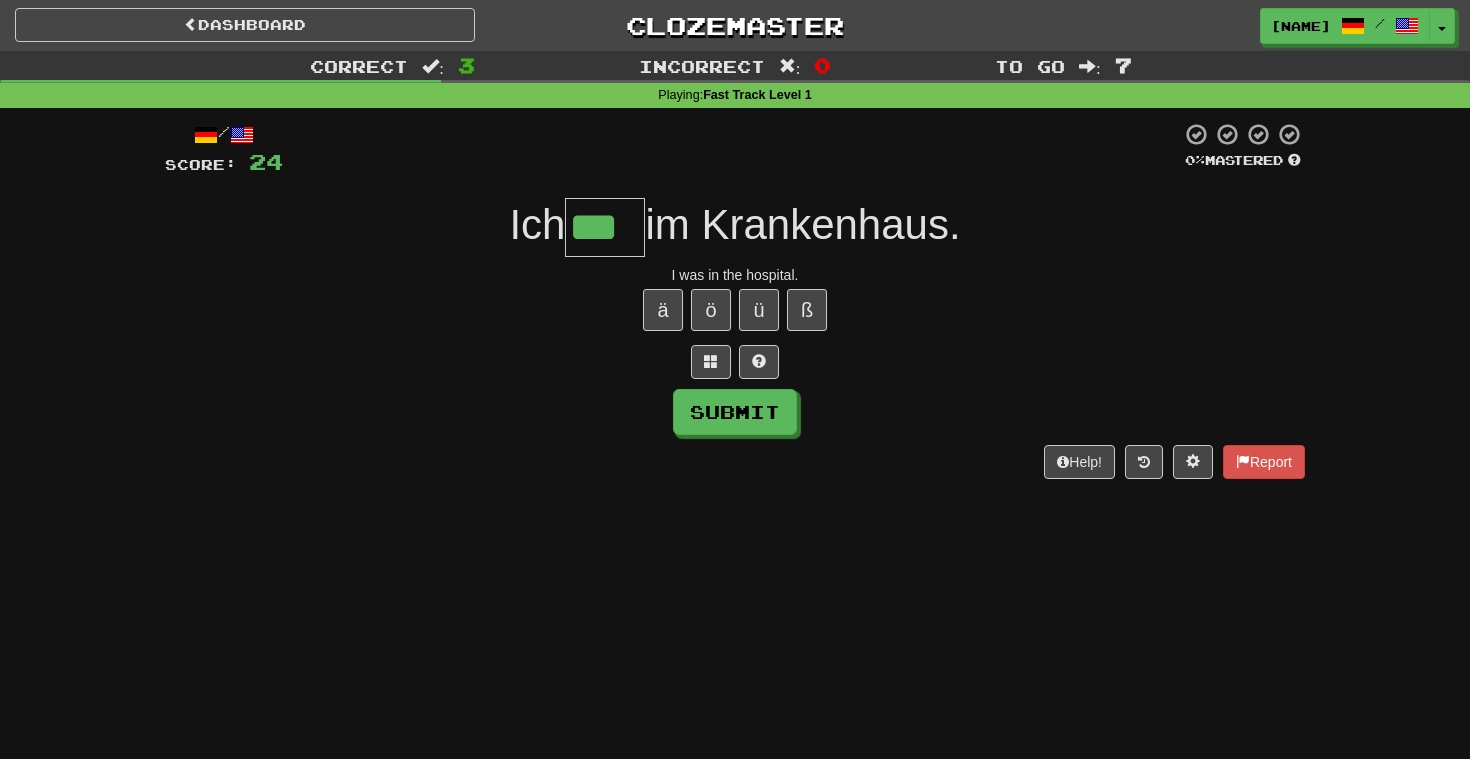 type on "***" 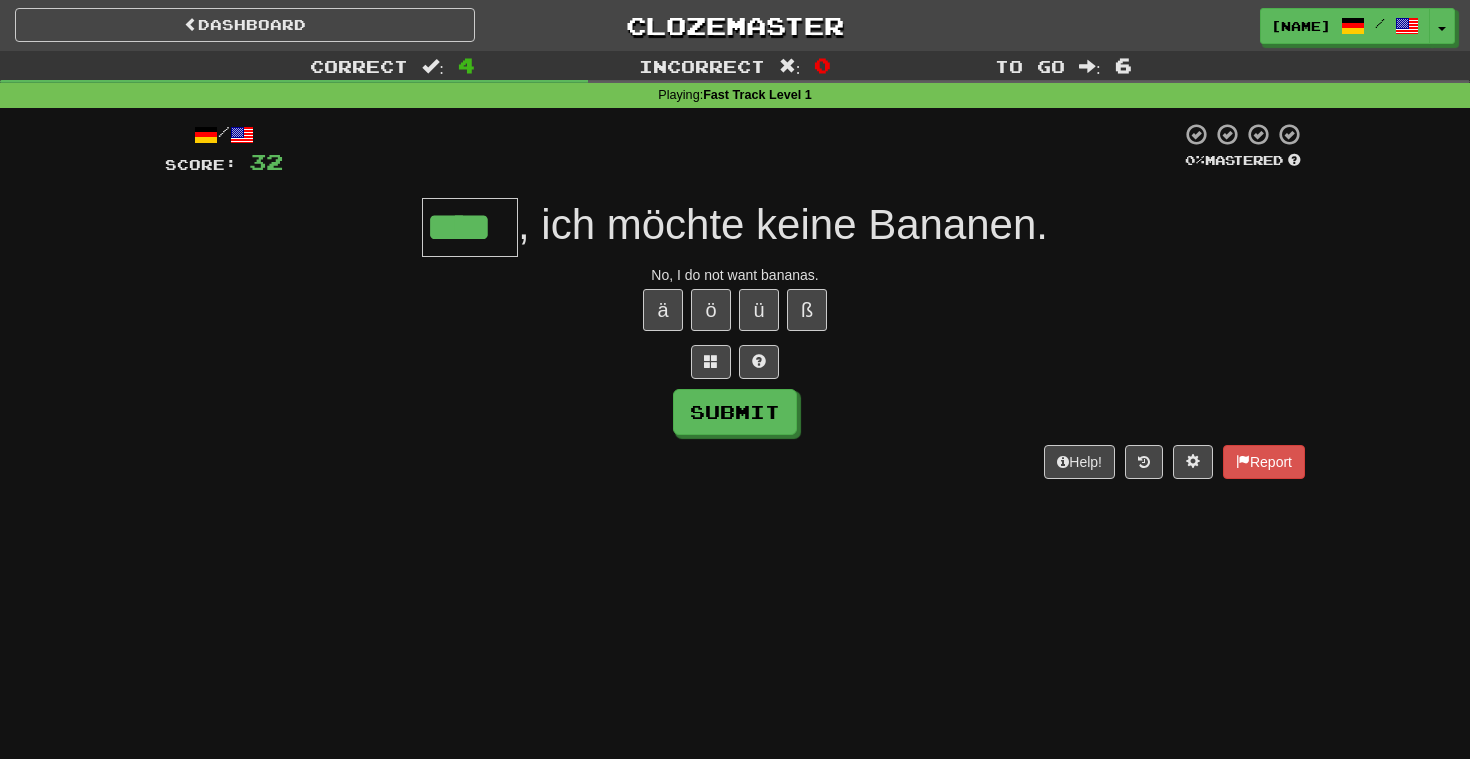 type on "****" 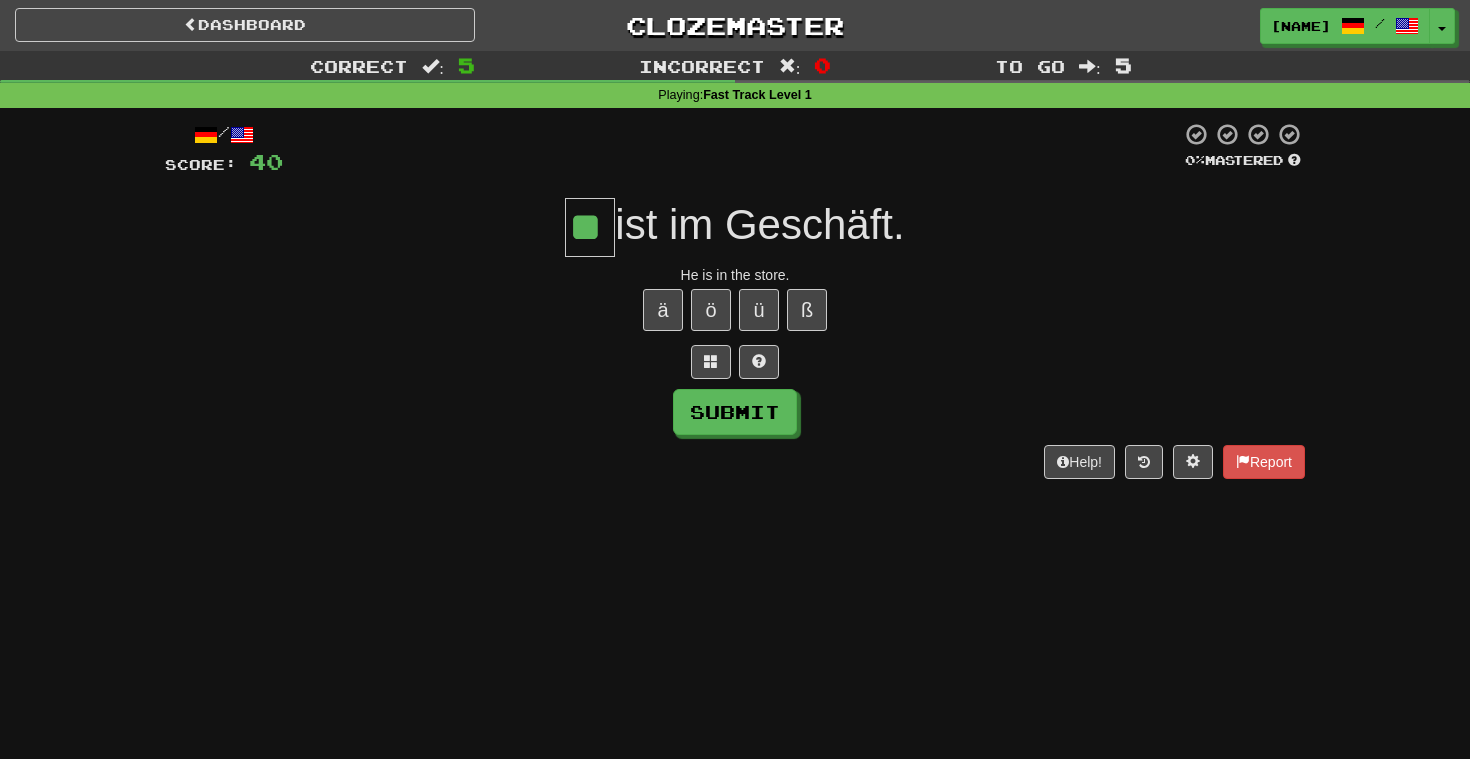type on "**" 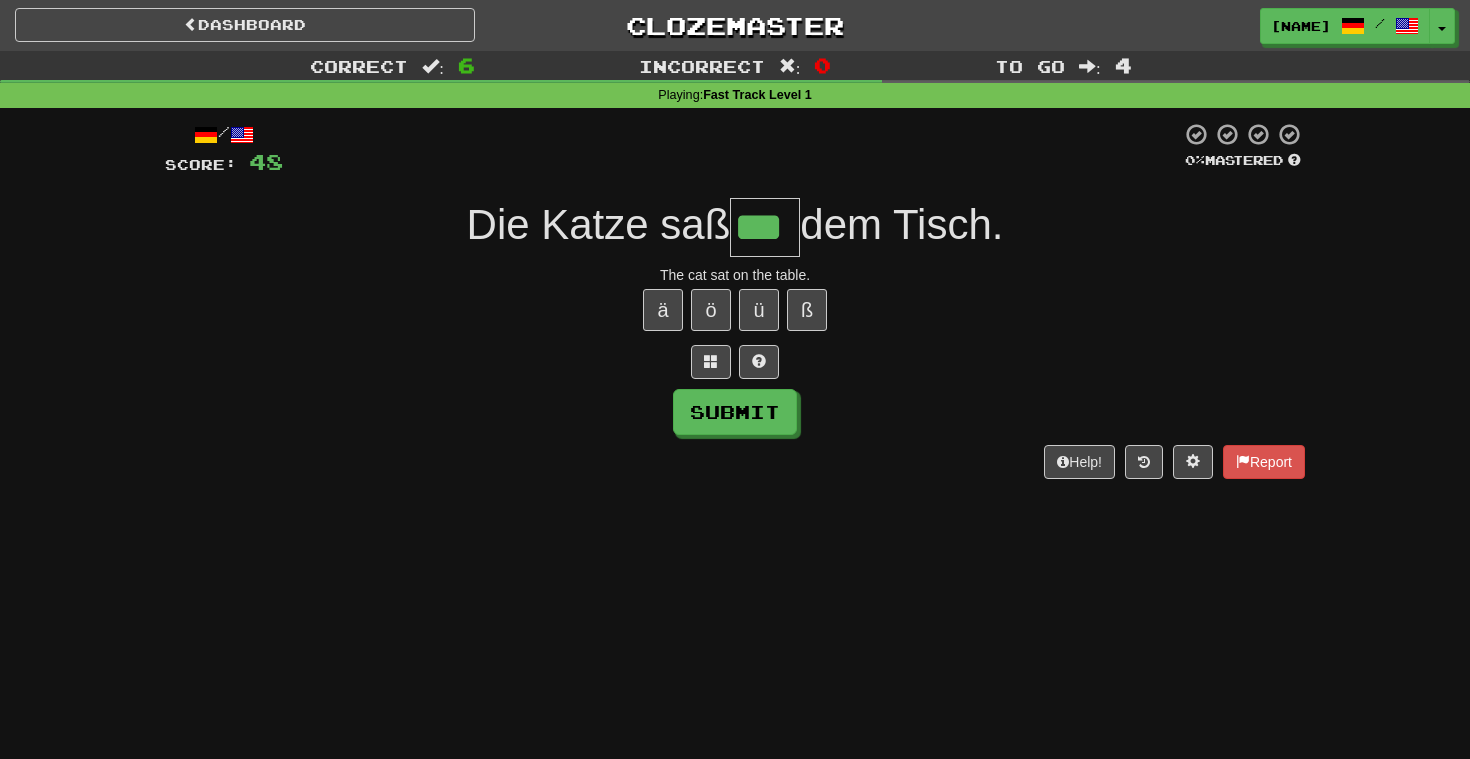 type on "***" 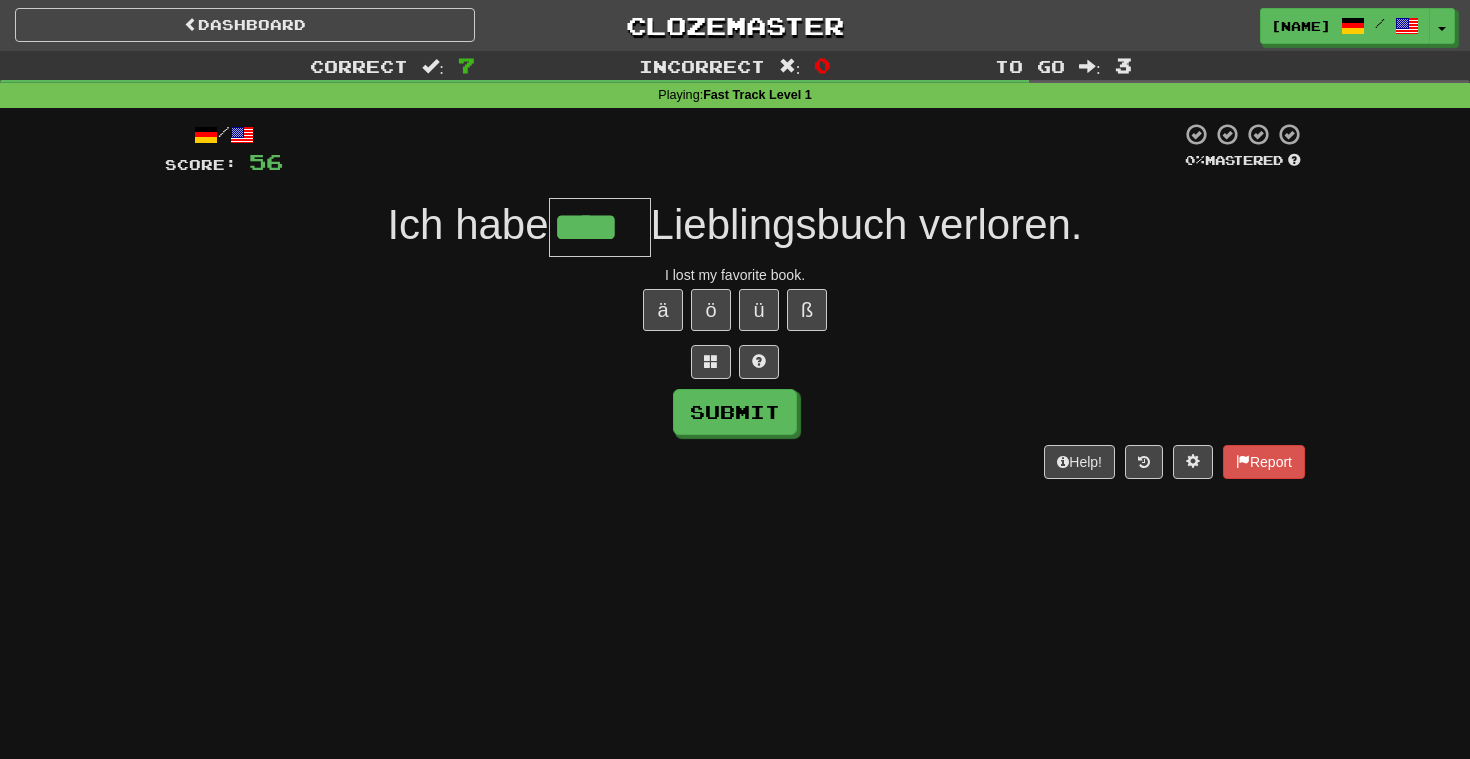 type on "****" 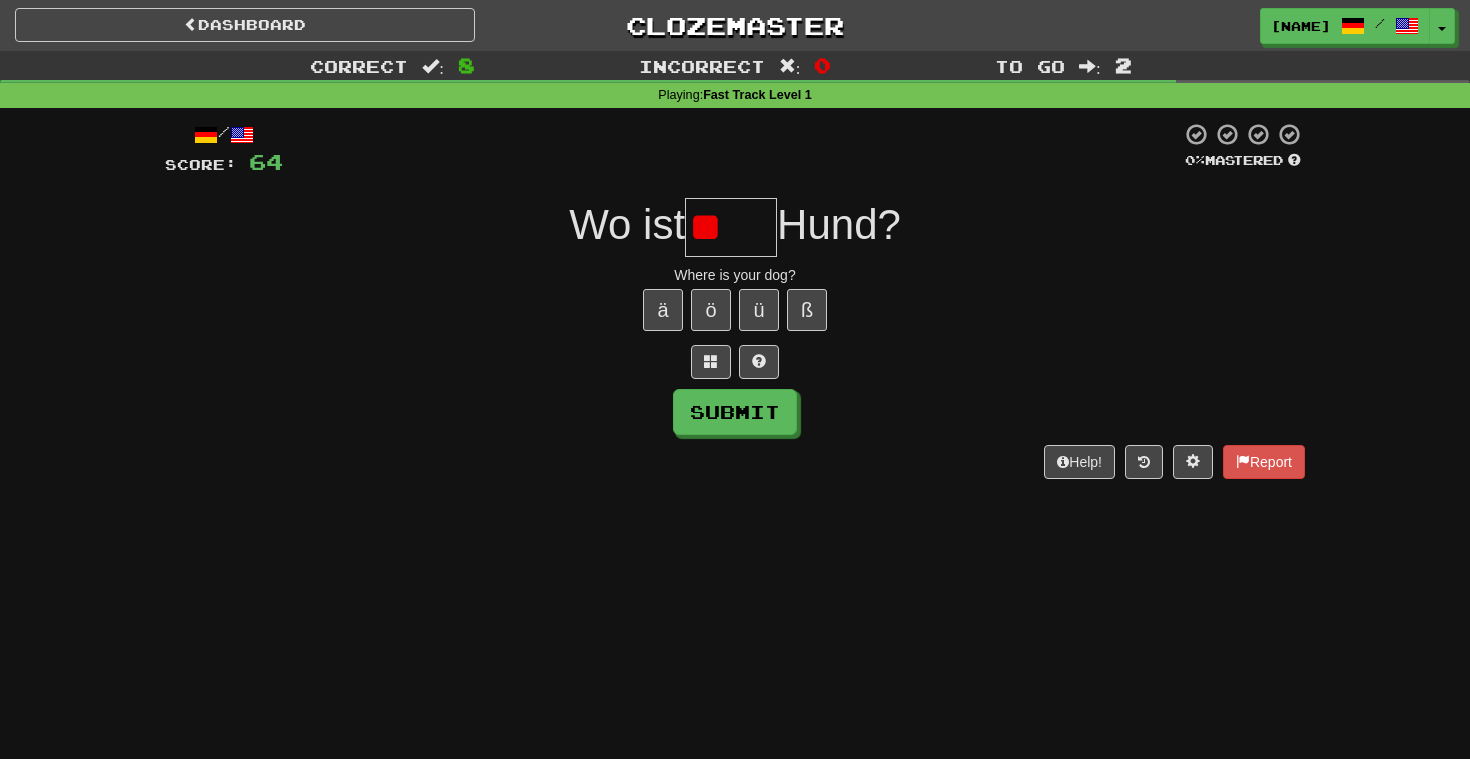 type on "*" 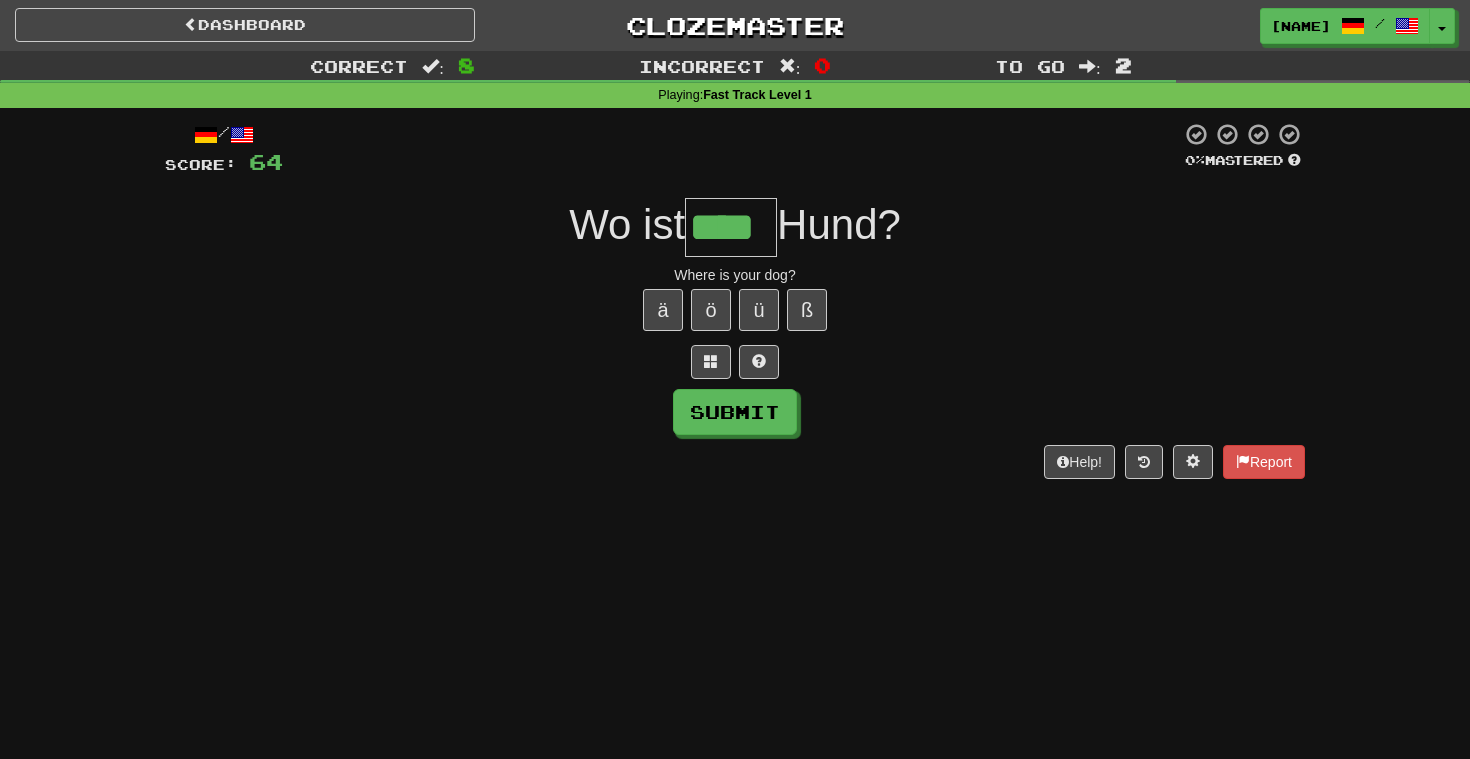 type on "****" 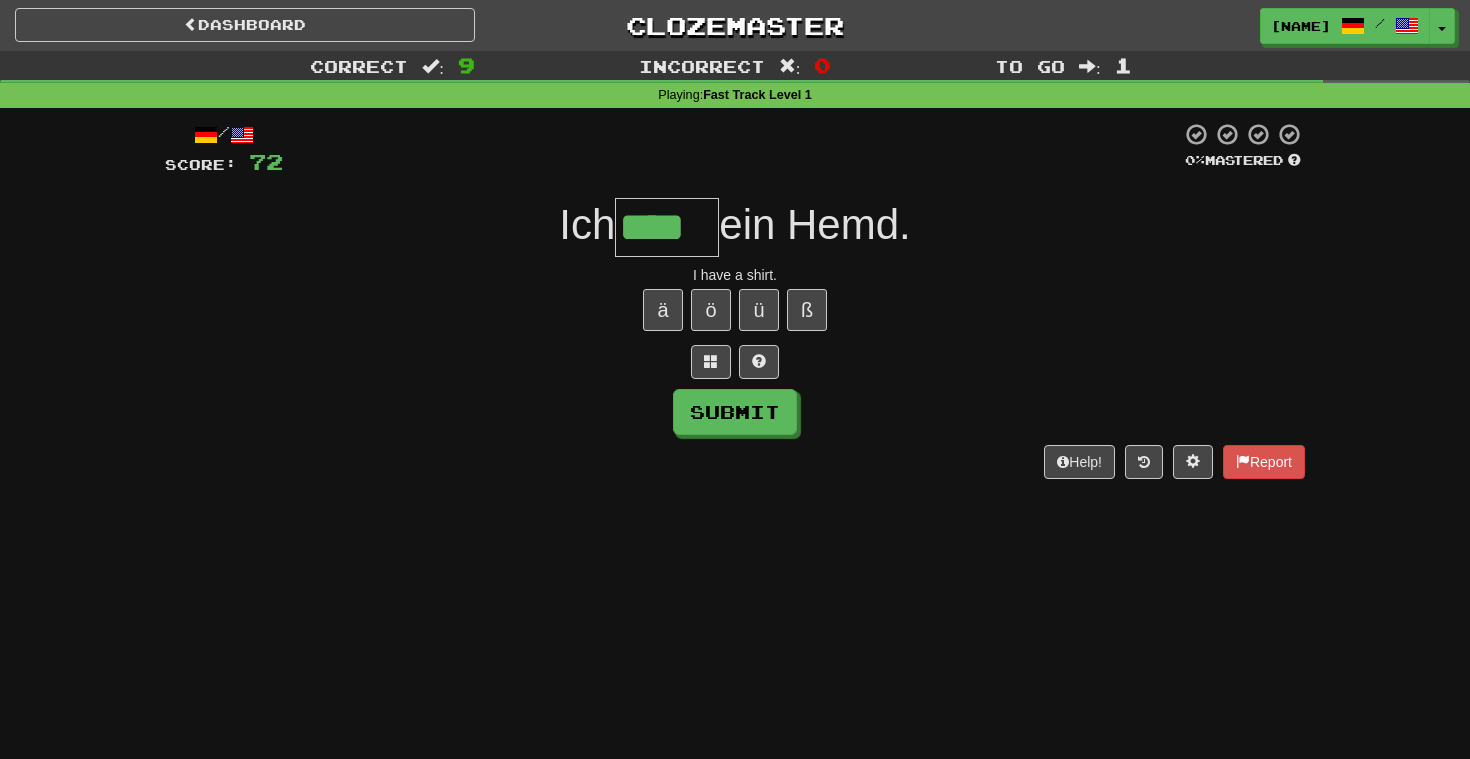 type on "****" 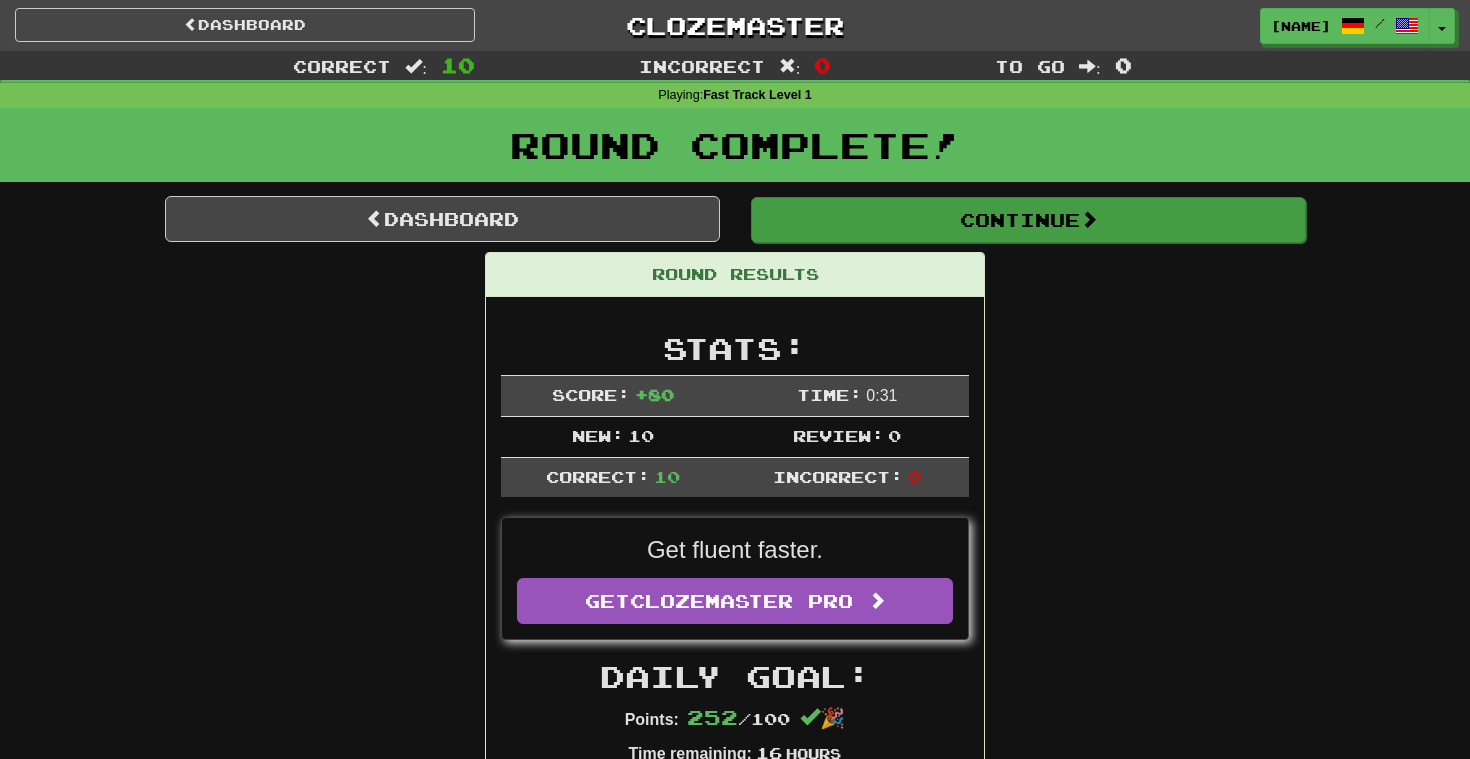 click on "Continue" at bounding box center [1028, 220] 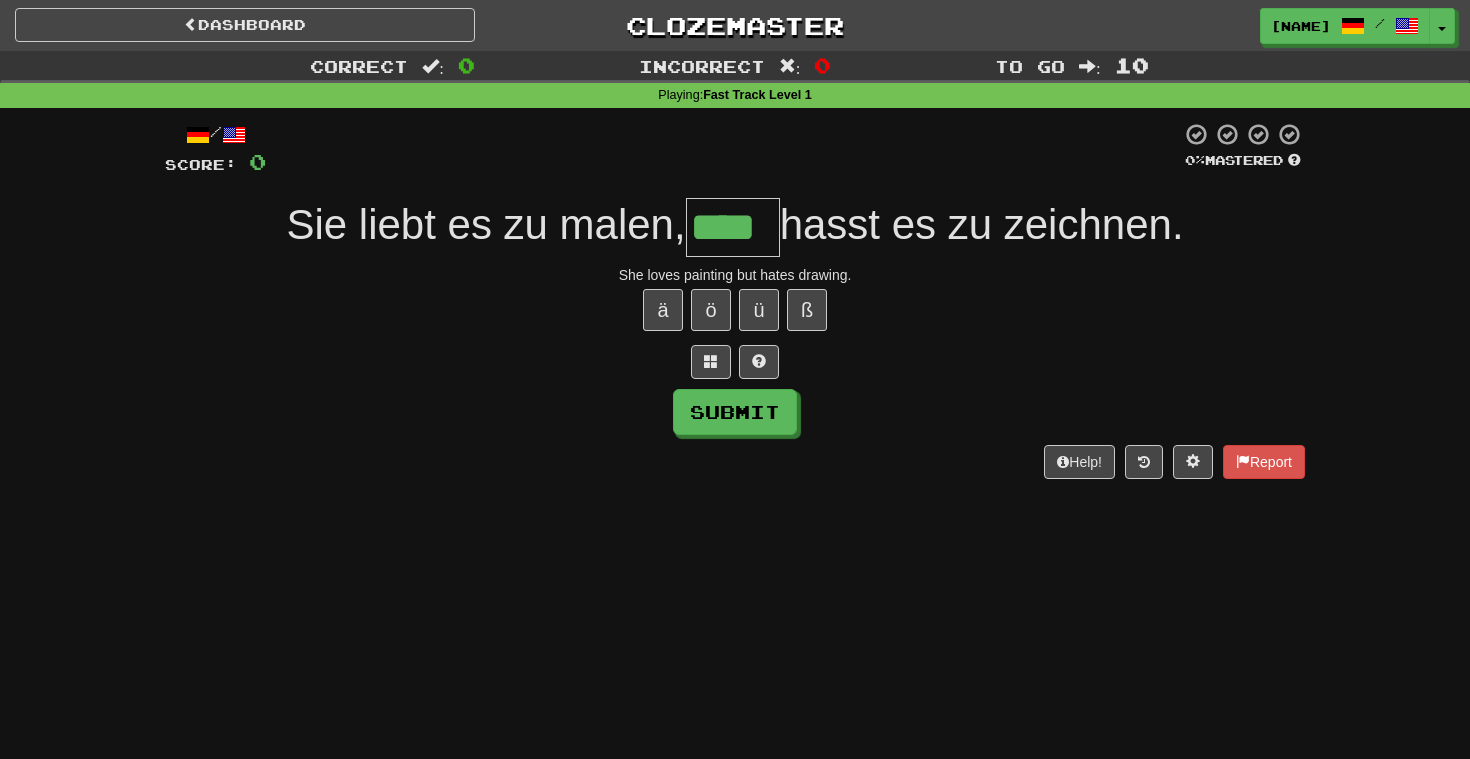 type on "****" 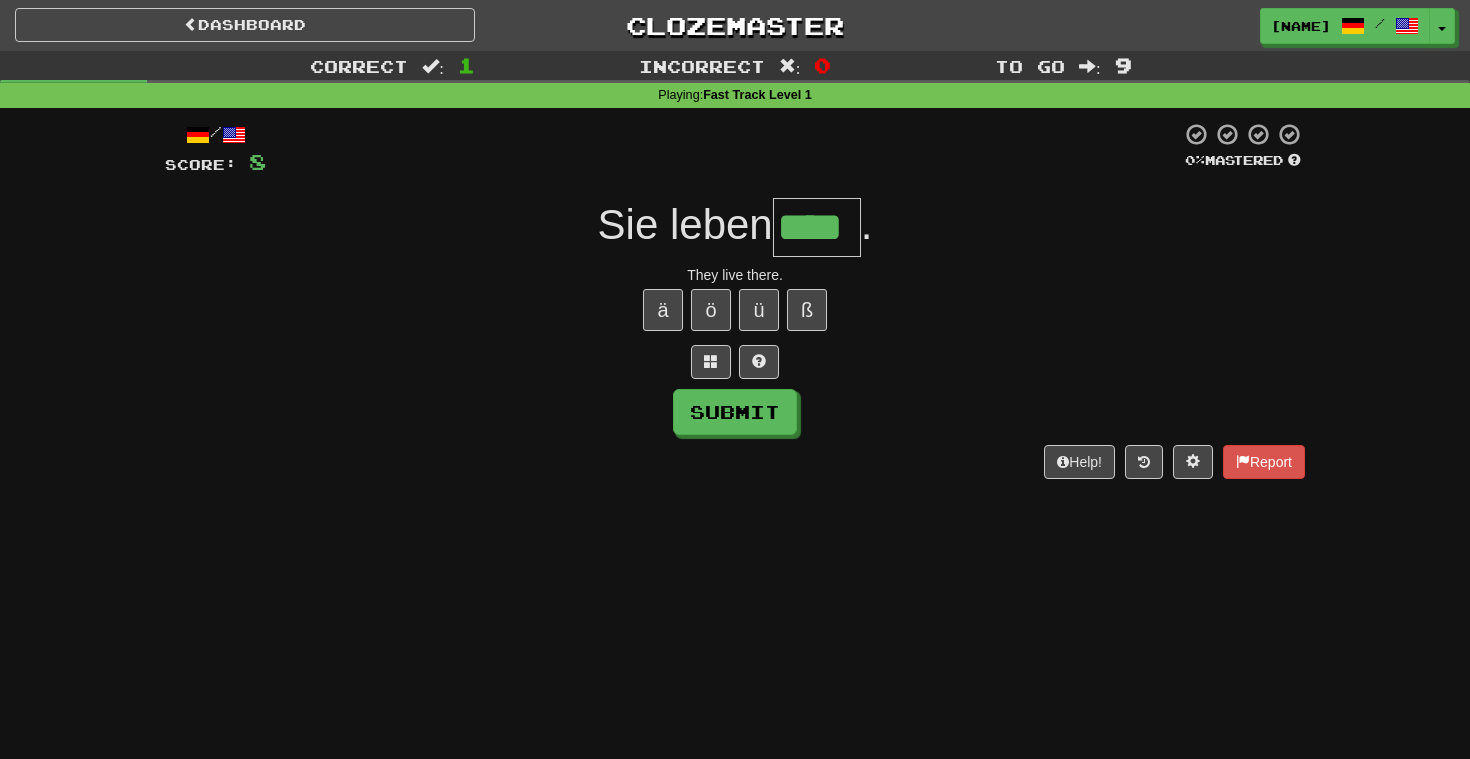 type on "****" 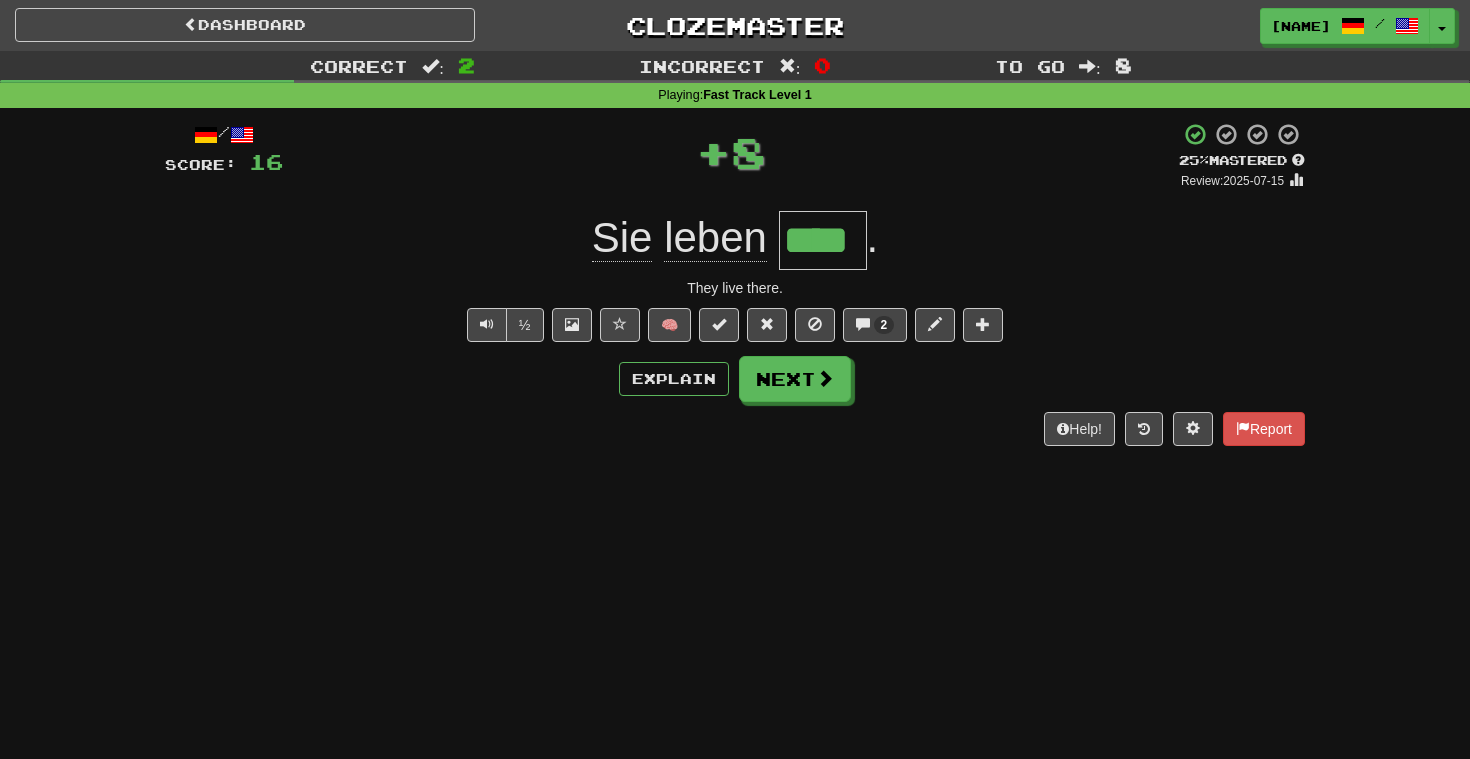 type 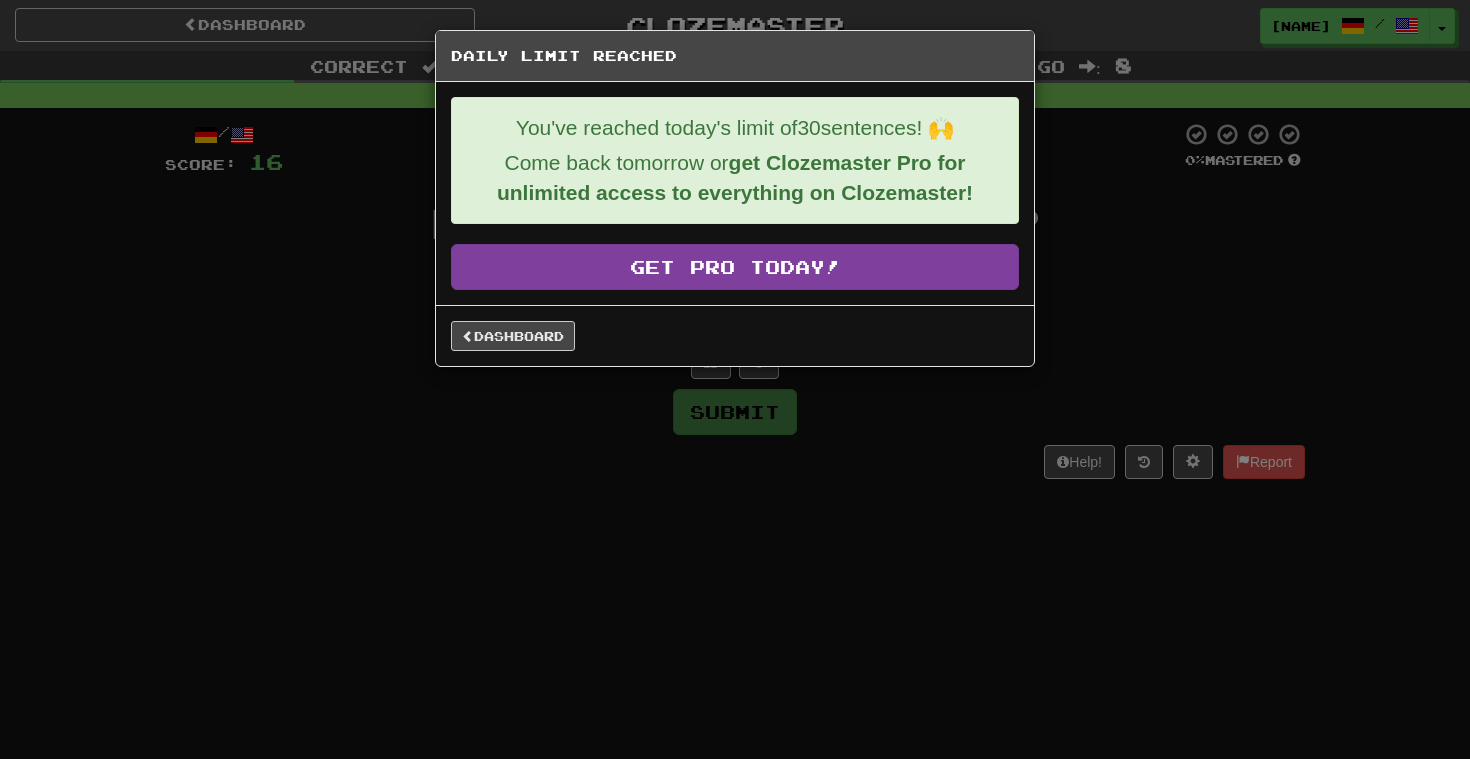 click on "Get Pro Today!" at bounding box center [735, 267] 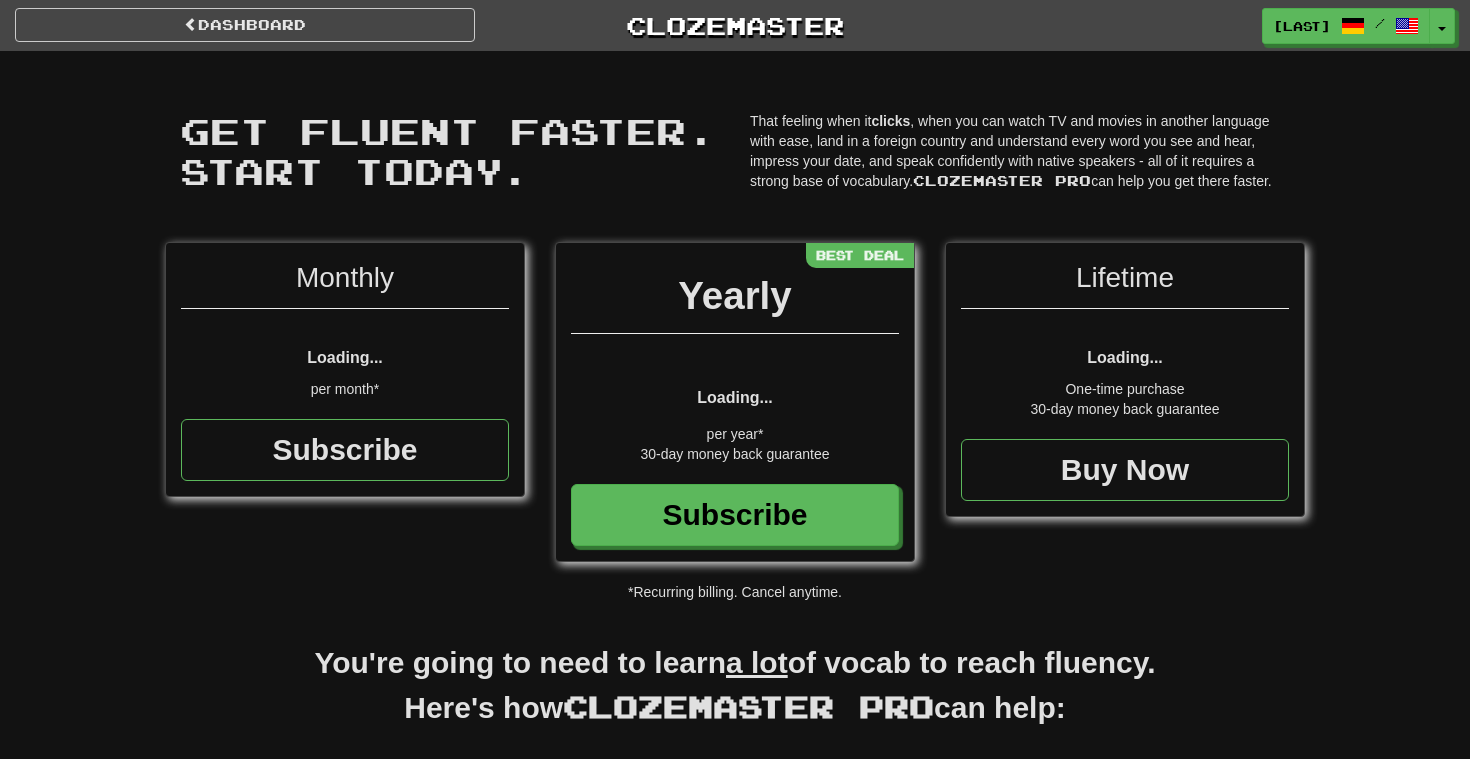 scroll, scrollTop: 242, scrollLeft: 0, axis: vertical 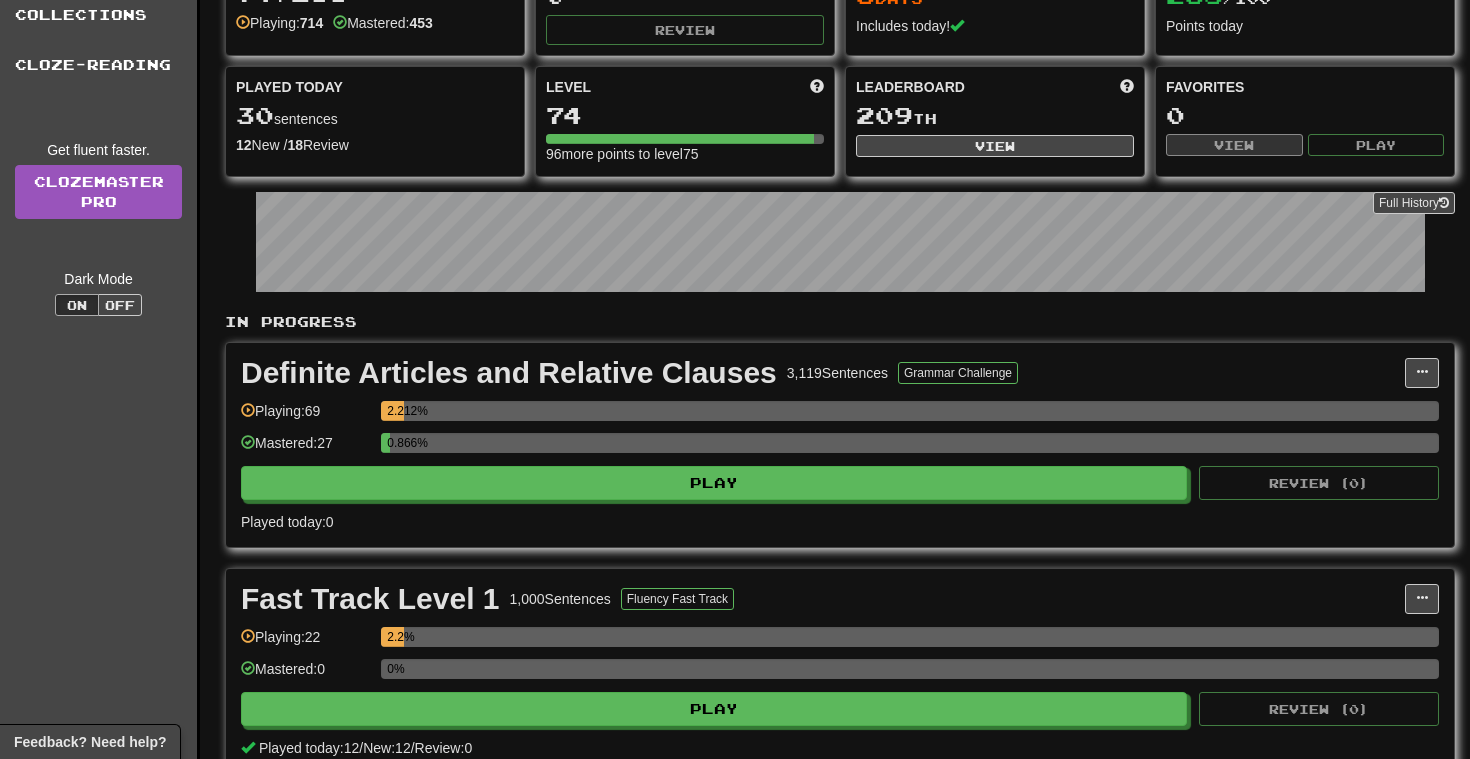 click on "Feedback? Need help?" at bounding box center [90, 742] 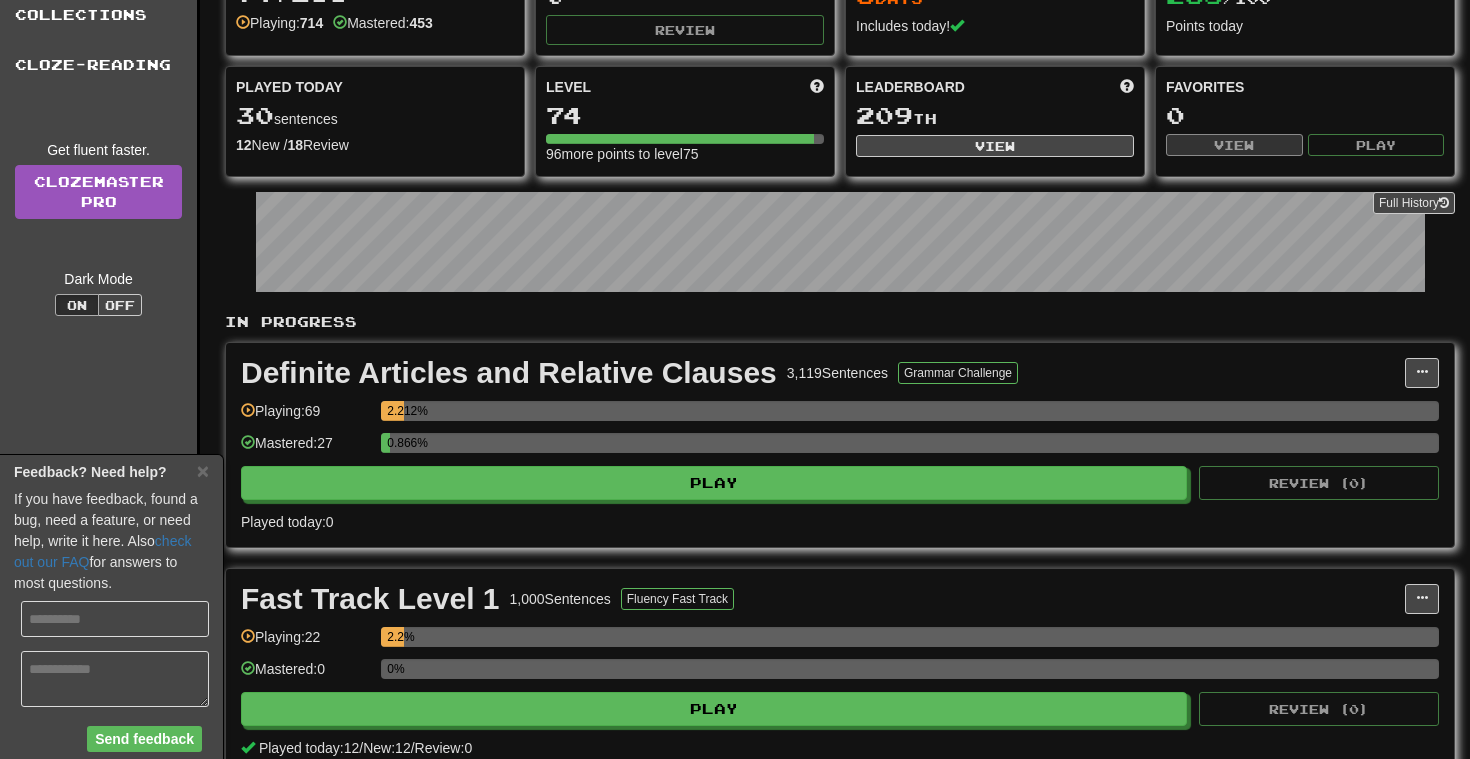 click at bounding box center [115, 619] 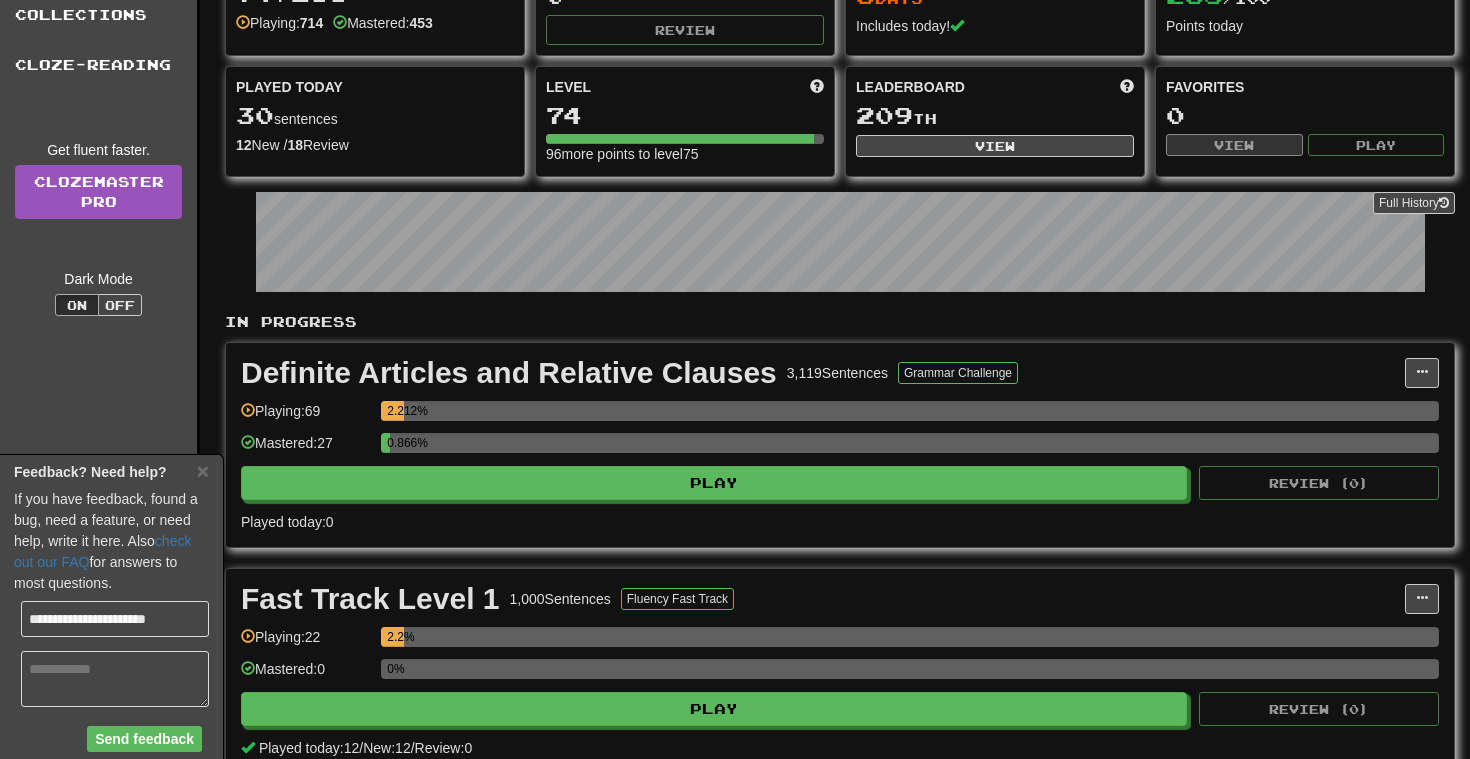 click at bounding box center (115, 679) 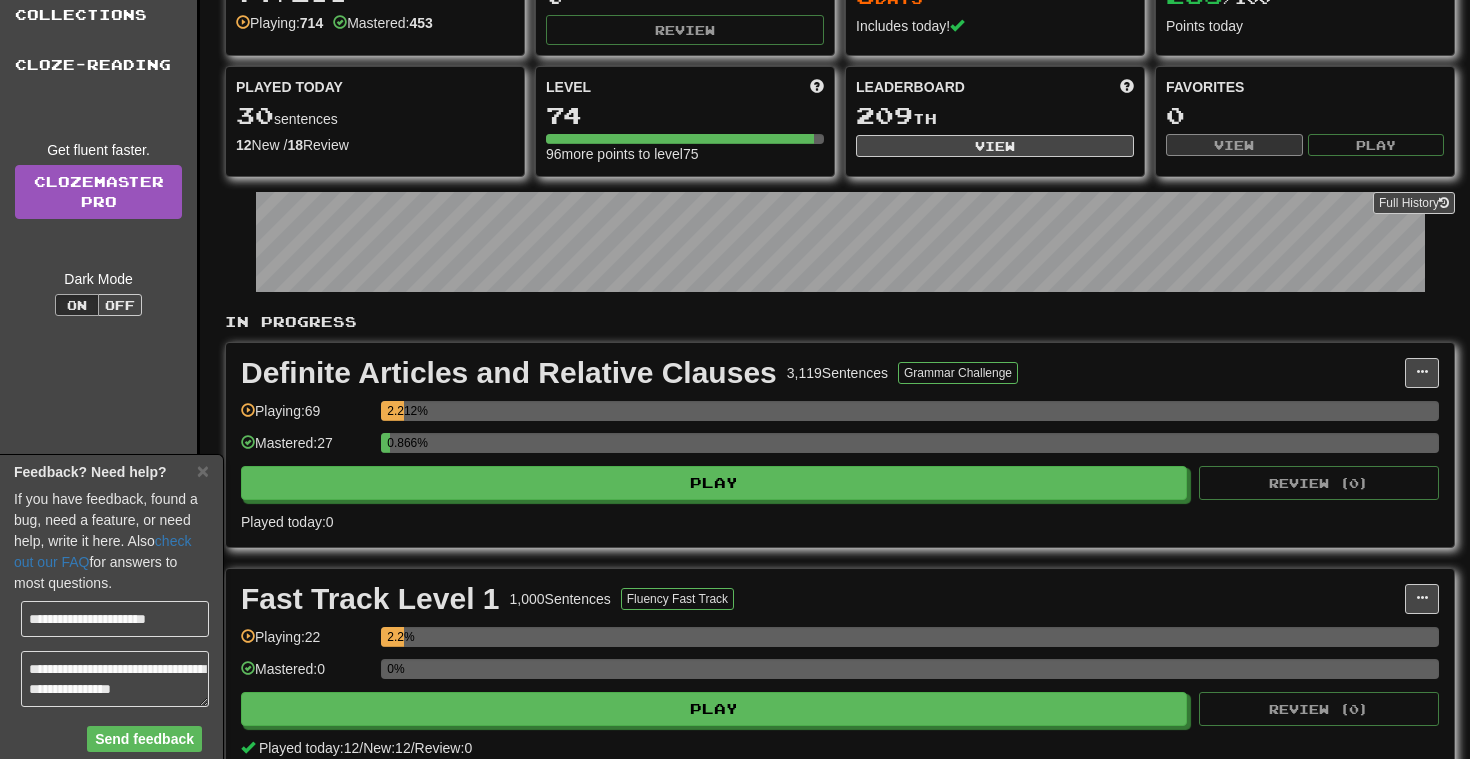 scroll, scrollTop: 11, scrollLeft: 0, axis: vertical 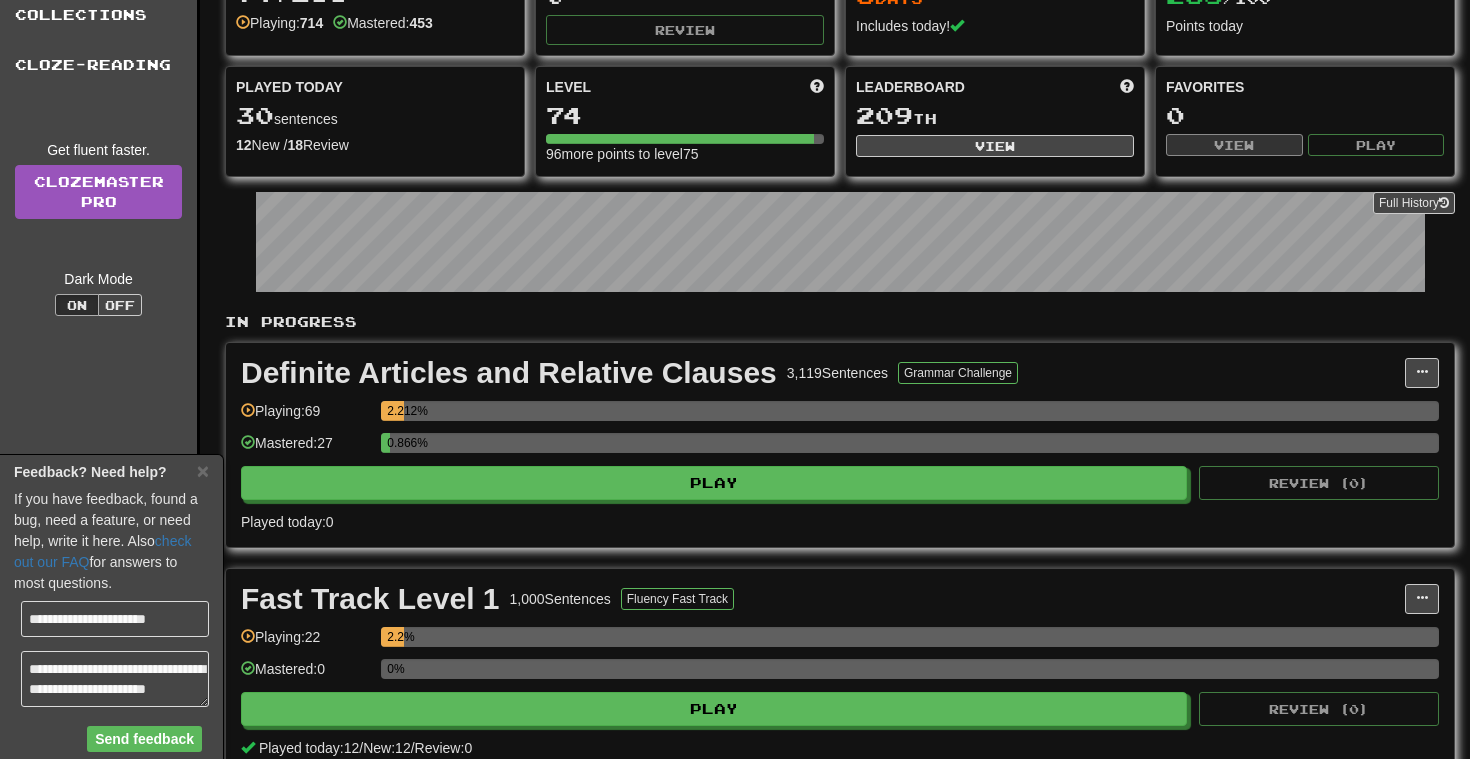 type on "**********" 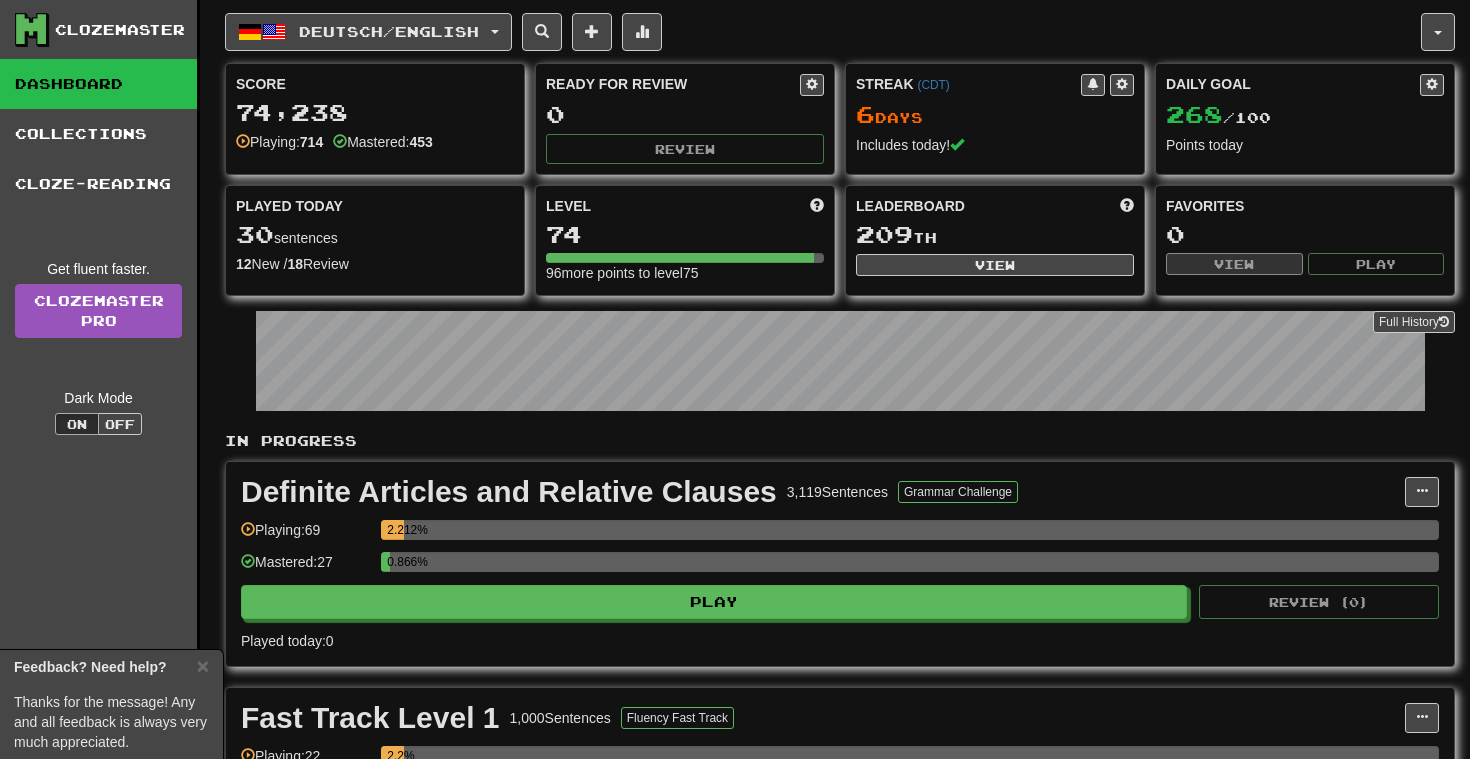 scroll, scrollTop: 0, scrollLeft: 0, axis: both 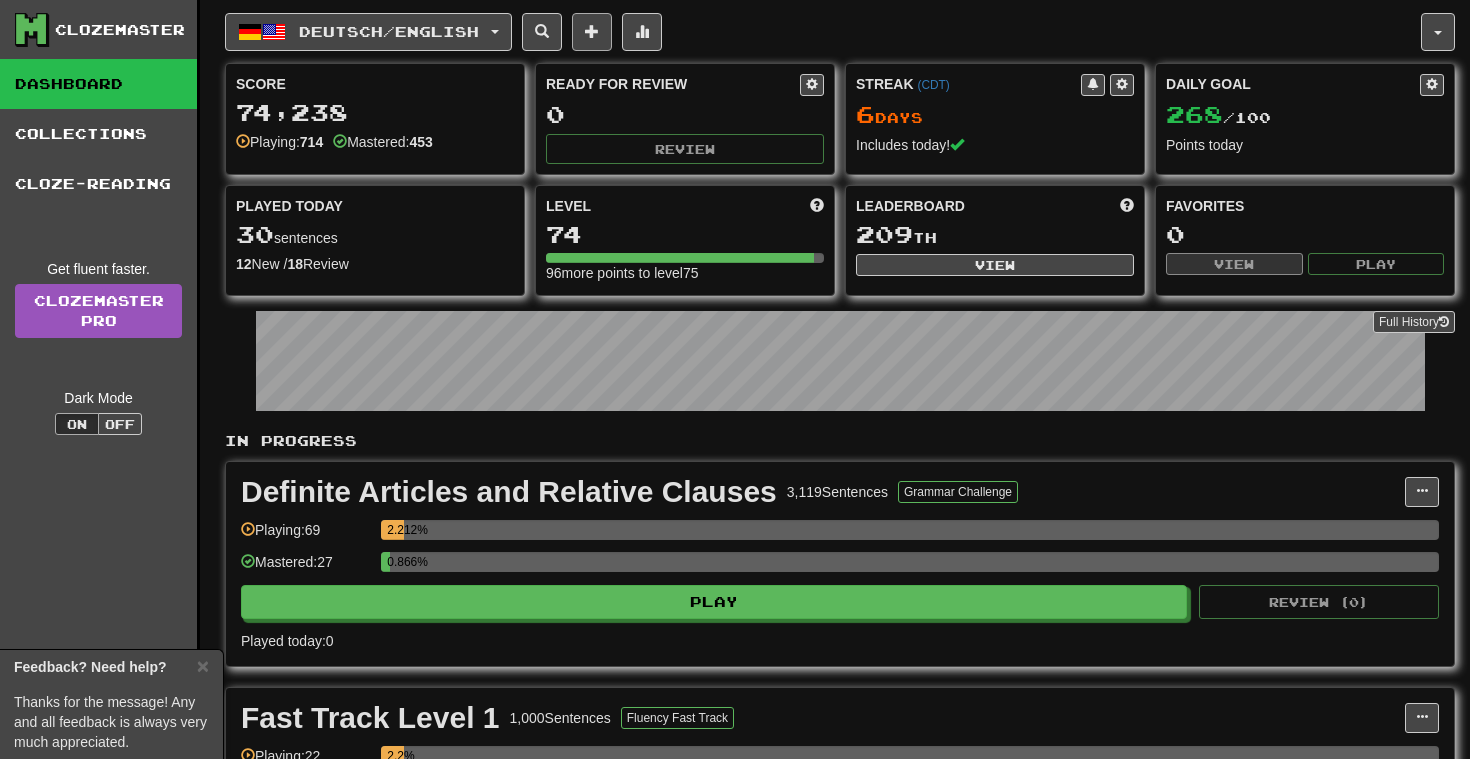 click at bounding box center [592, 31] 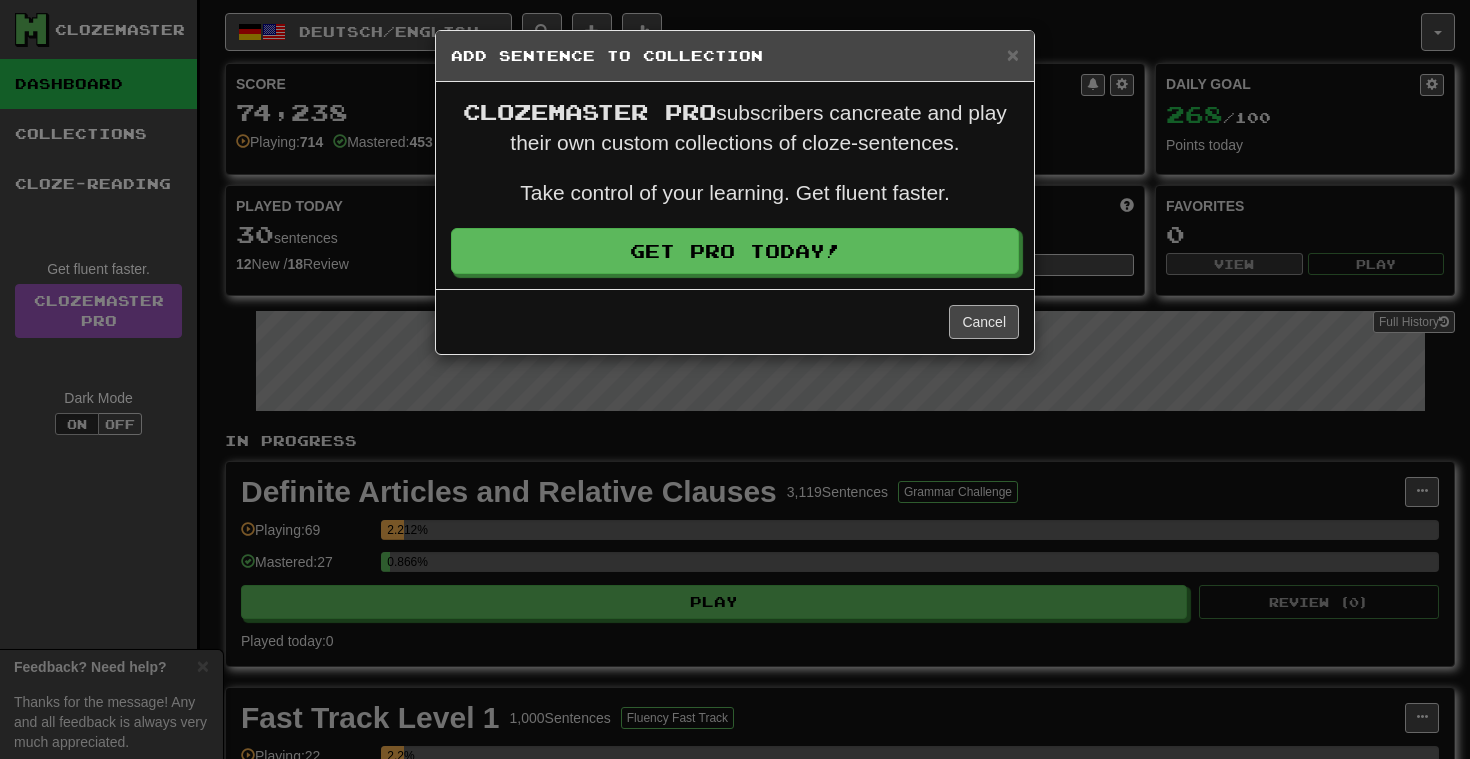 click on "Cancel" at bounding box center (984, 322) 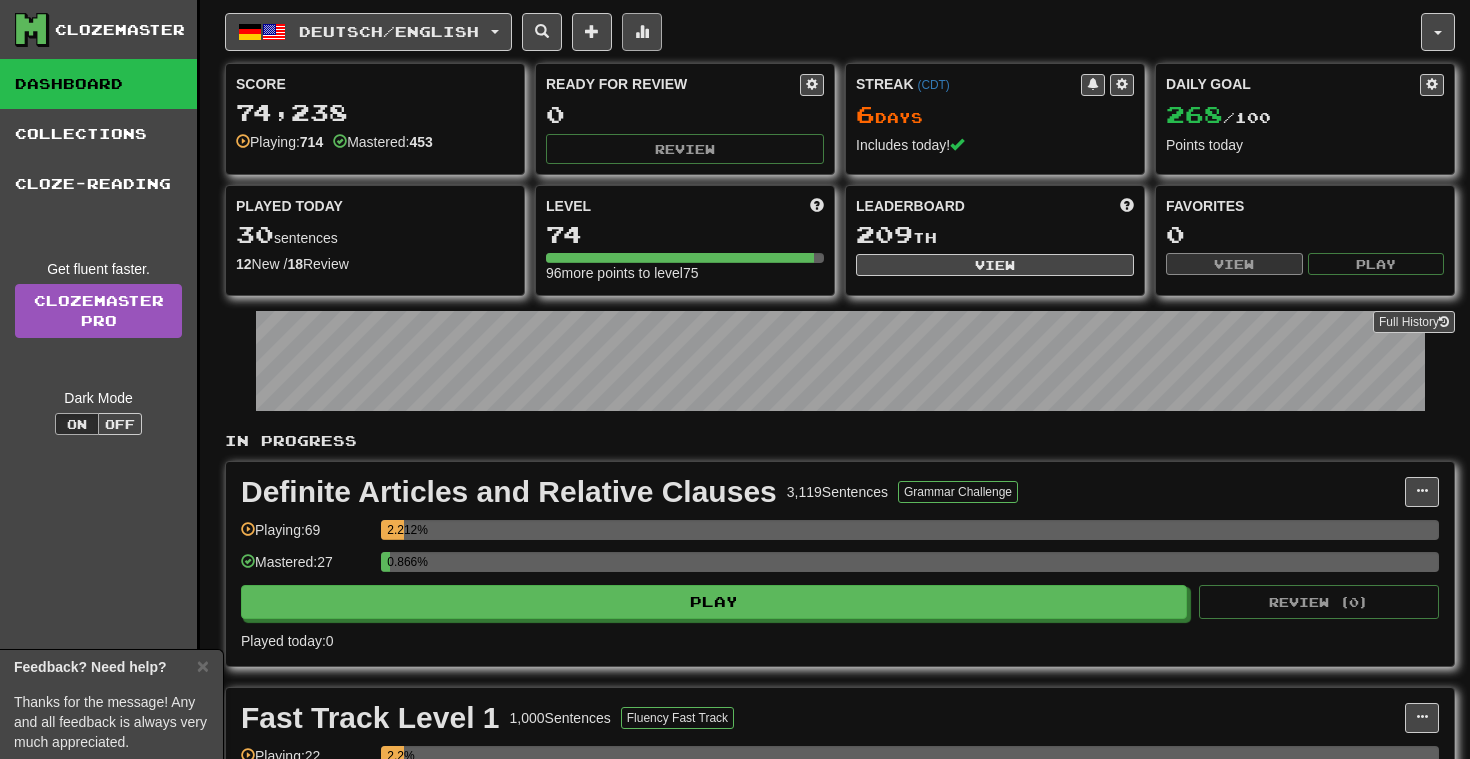 click at bounding box center [642, 31] 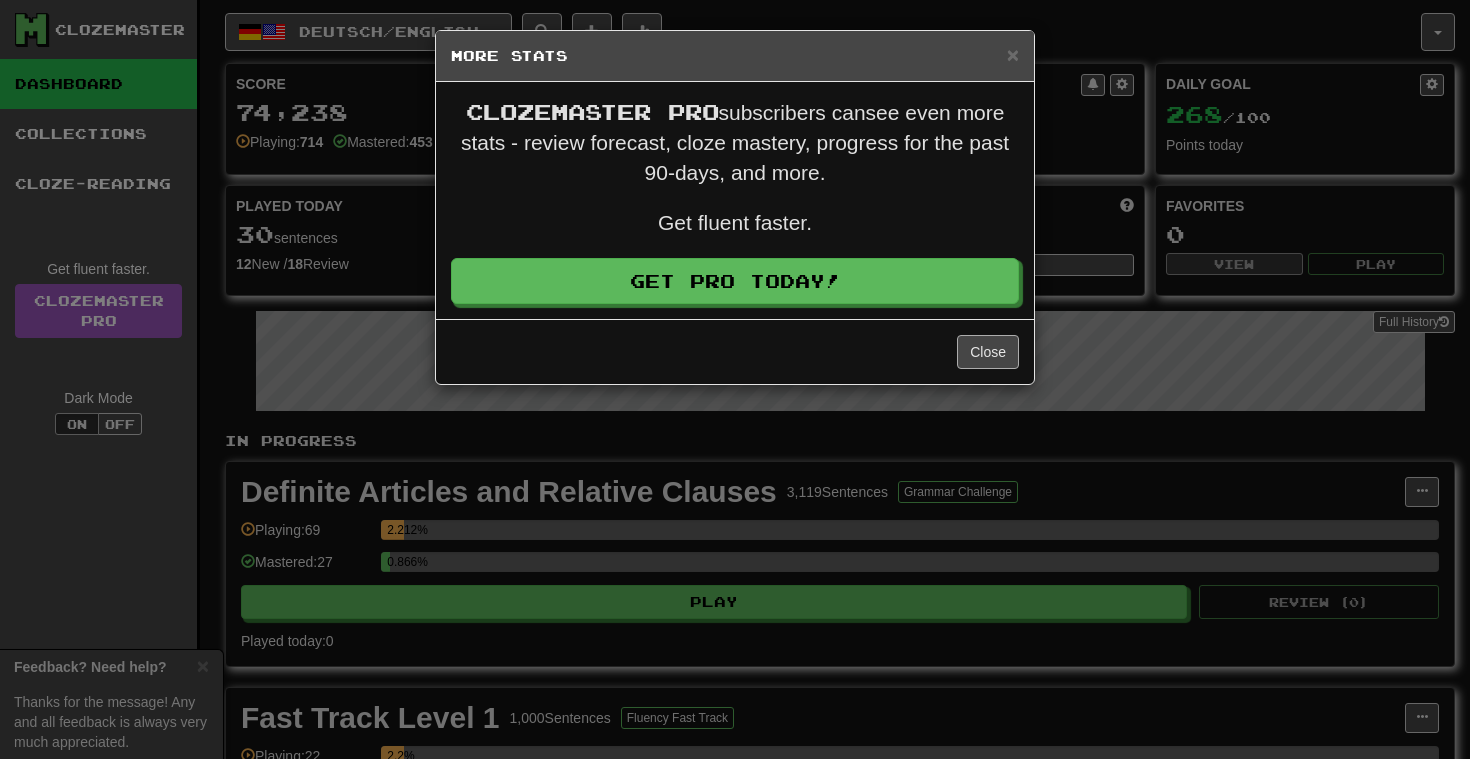 click on "Close" at bounding box center [988, 352] 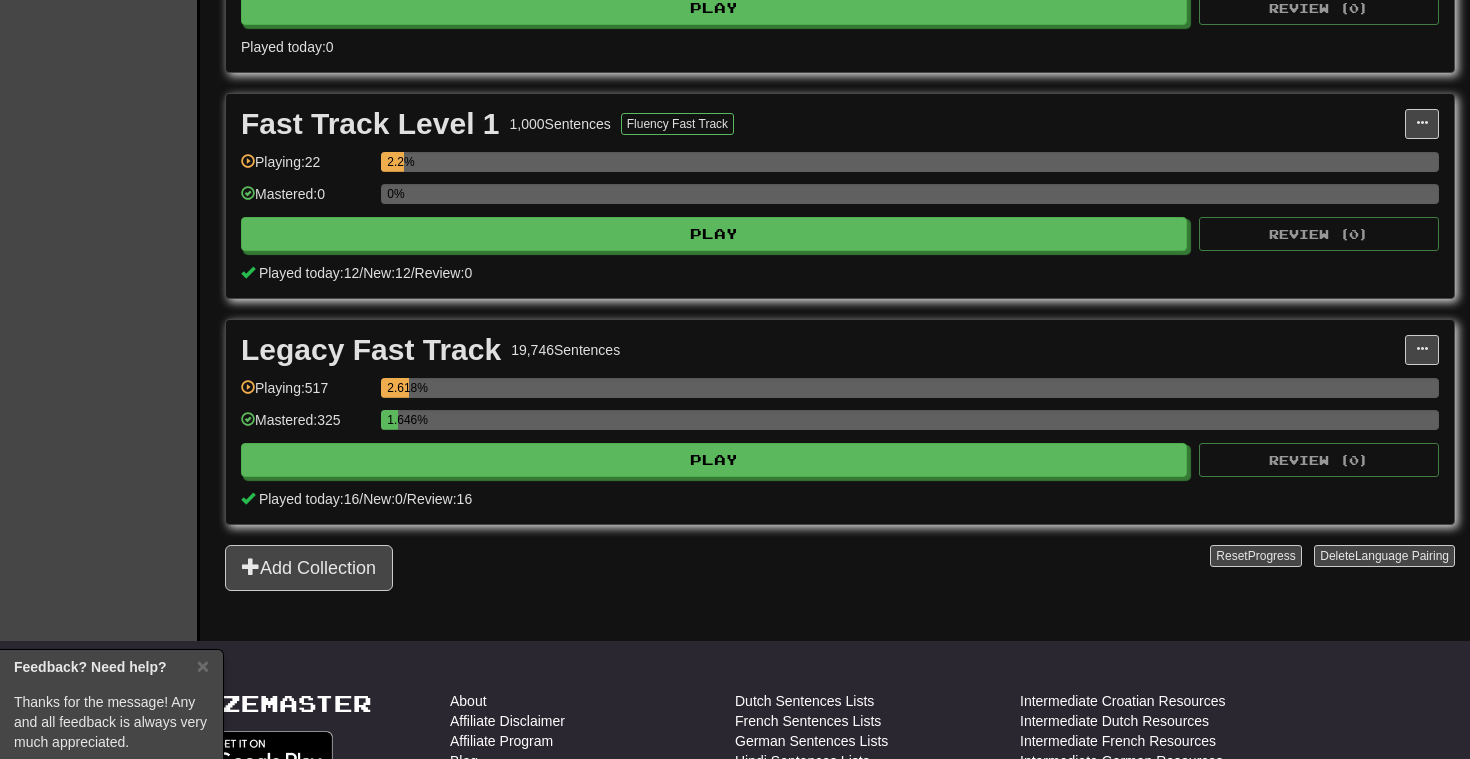 scroll, scrollTop: 593, scrollLeft: 0, axis: vertical 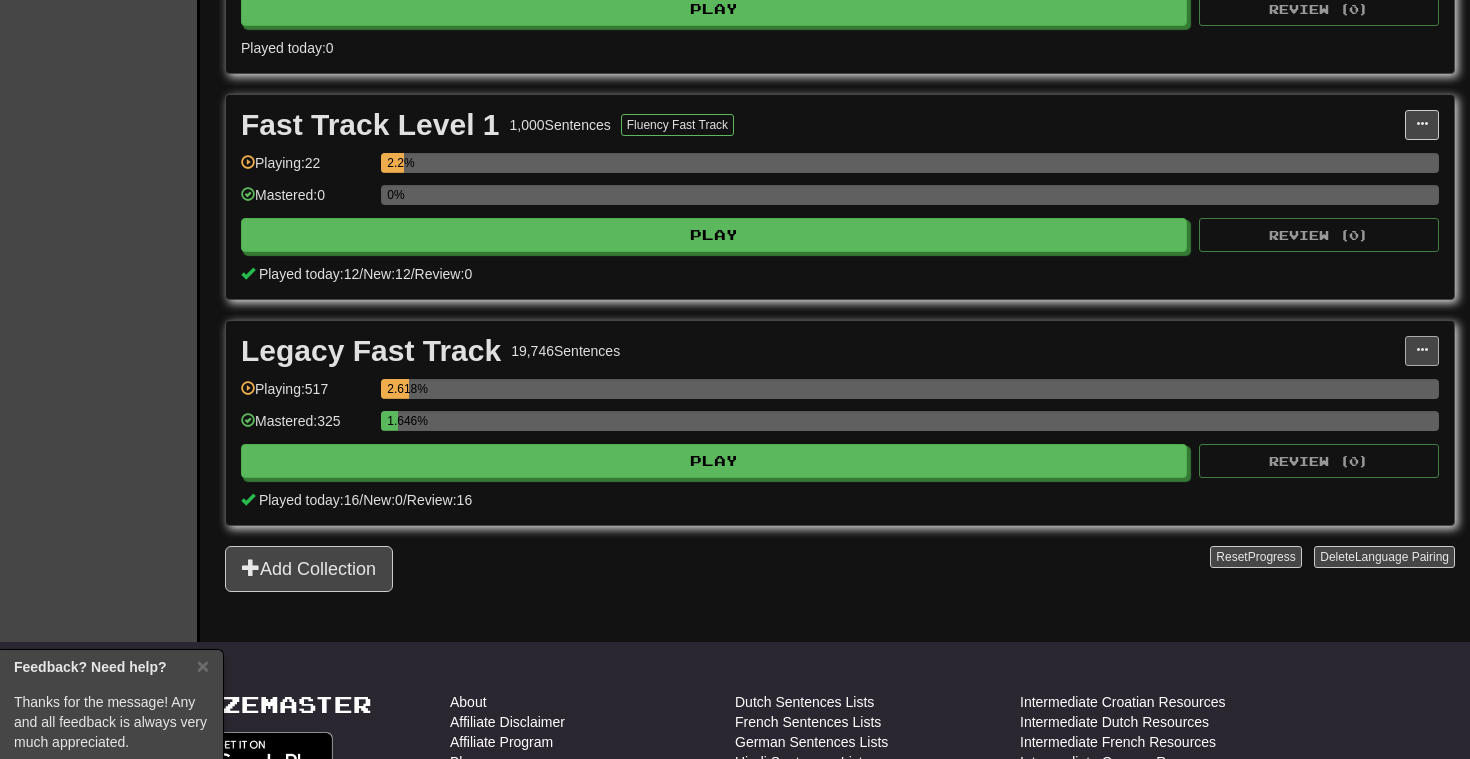 click at bounding box center [1422, 350] 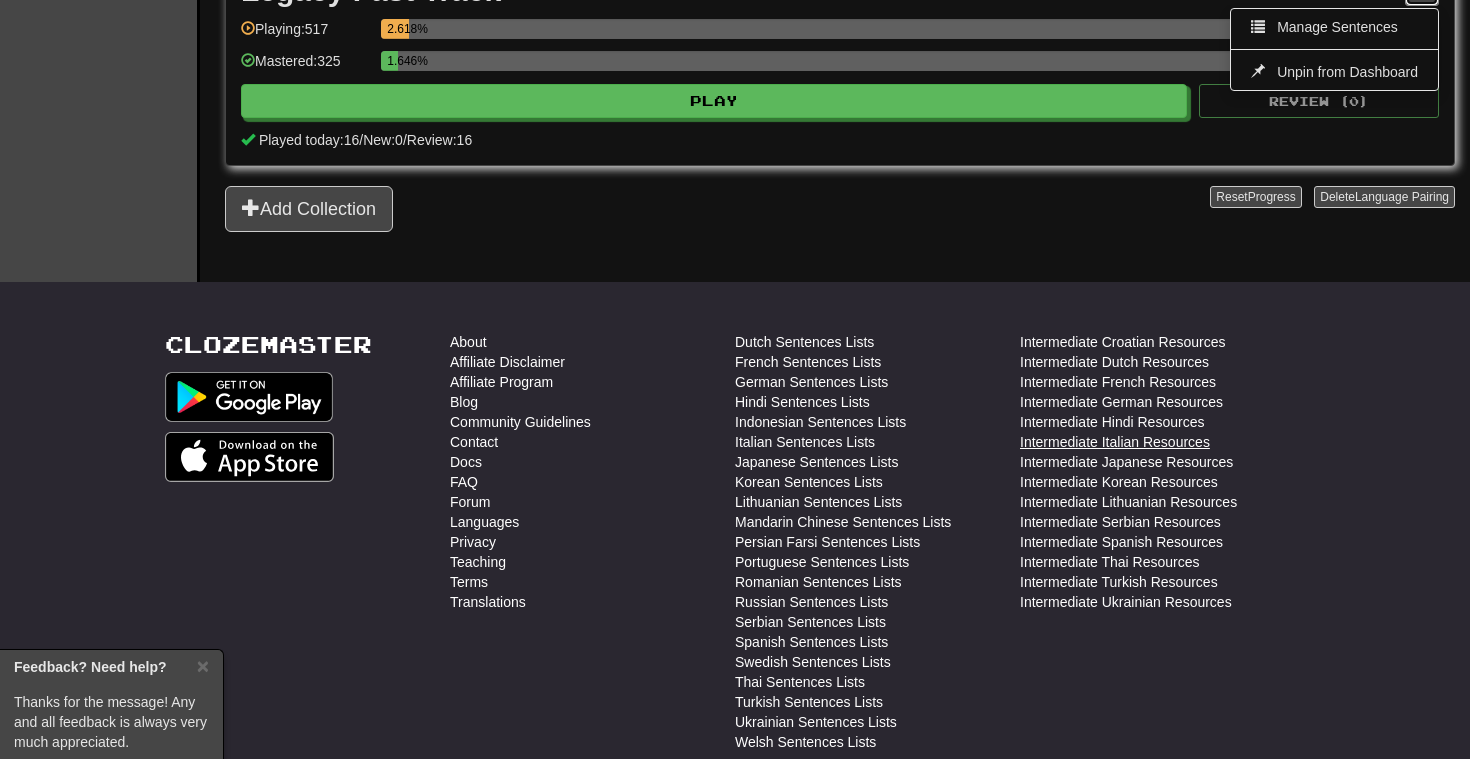 scroll, scrollTop: 961, scrollLeft: 0, axis: vertical 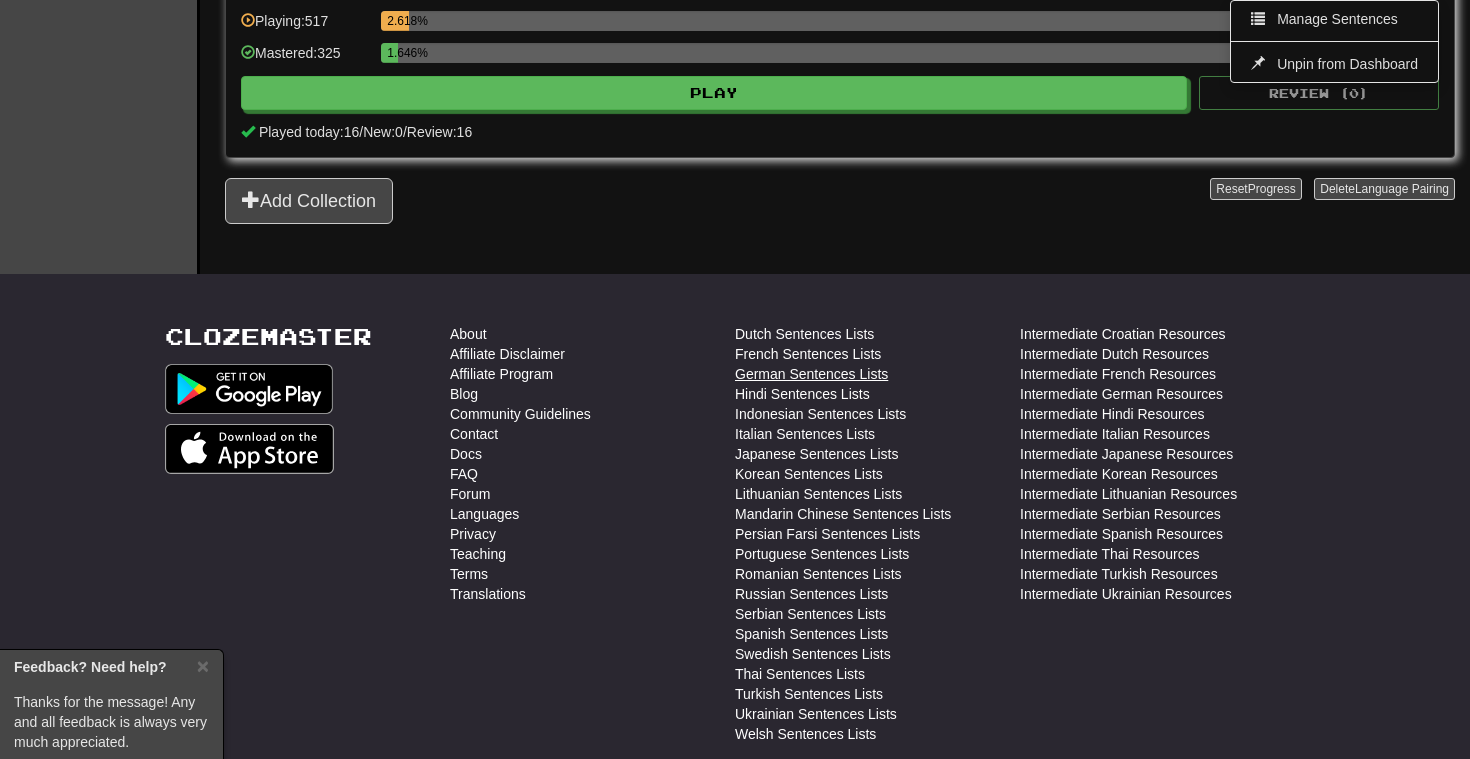 click on "German Sentences Lists" at bounding box center [811, 374] 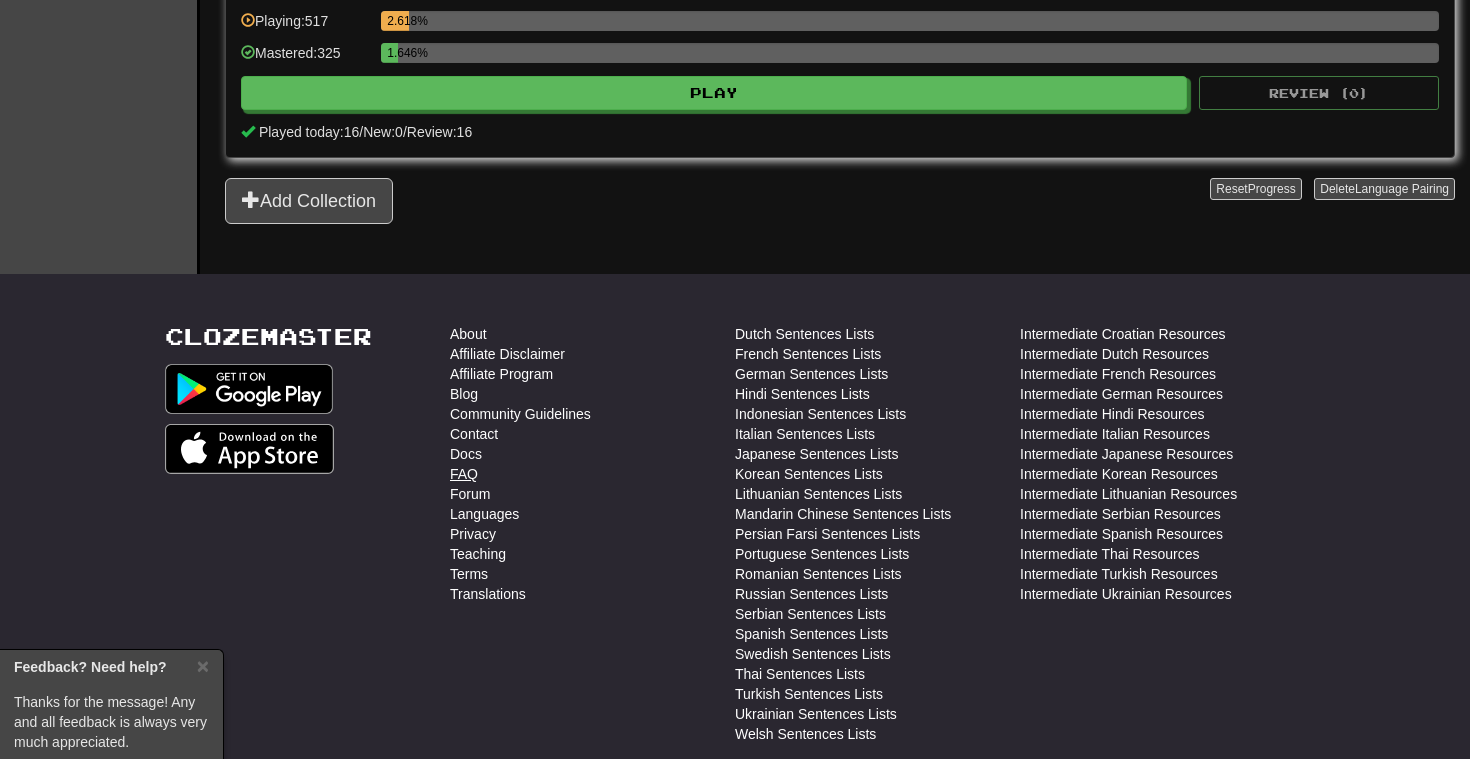 click on "FAQ" at bounding box center (464, 474) 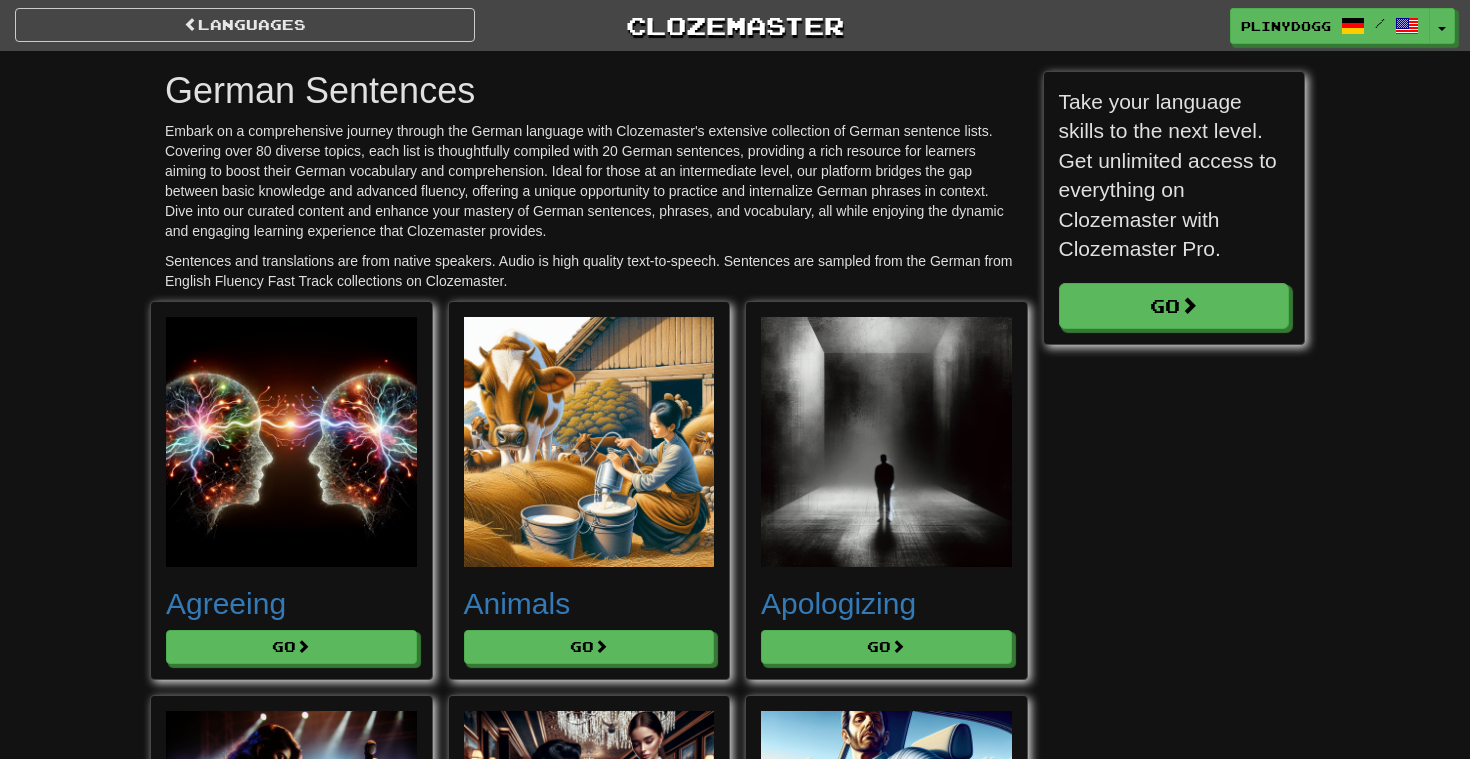 scroll, scrollTop: 0, scrollLeft: 0, axis: both 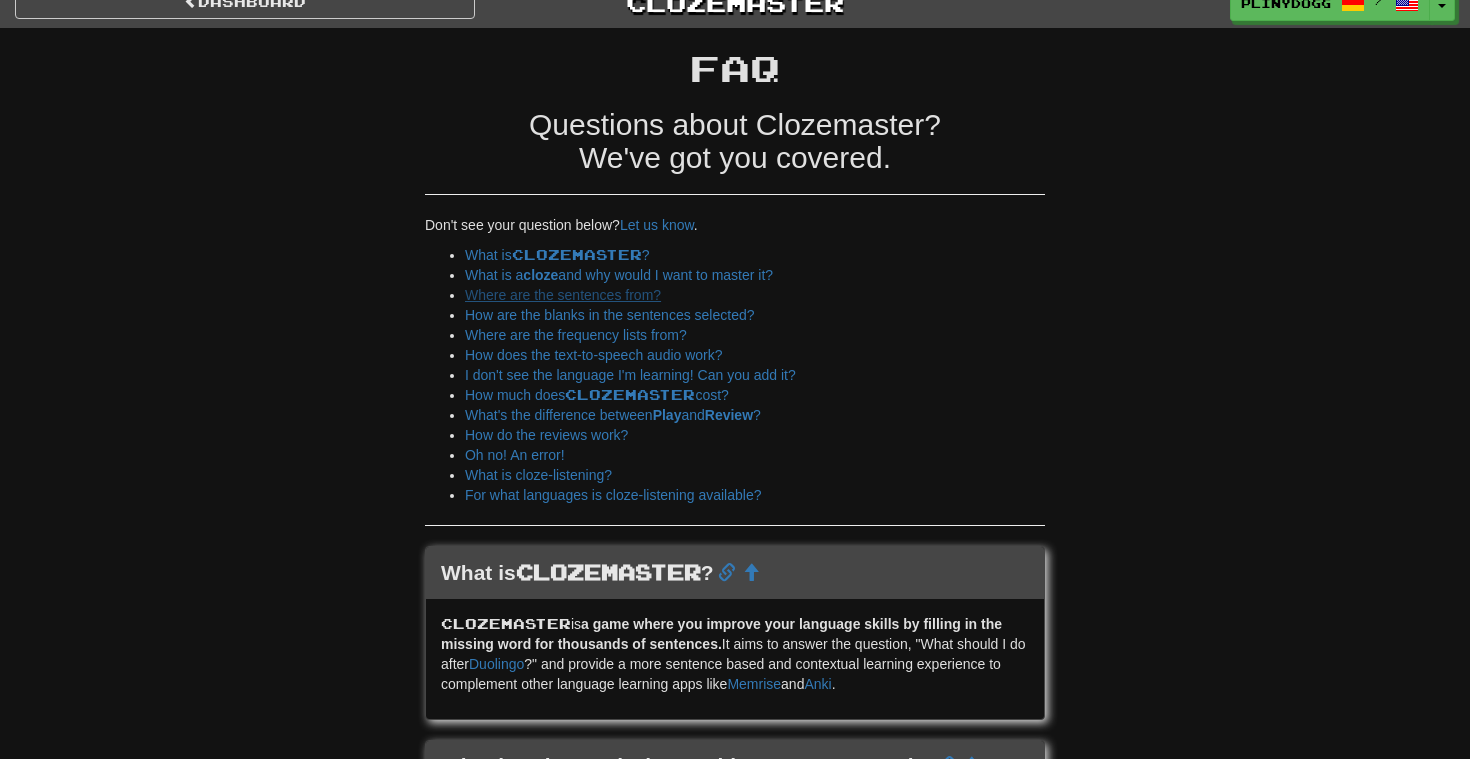 click on "Where are the sentences from?" at bounding box center [563, 295] 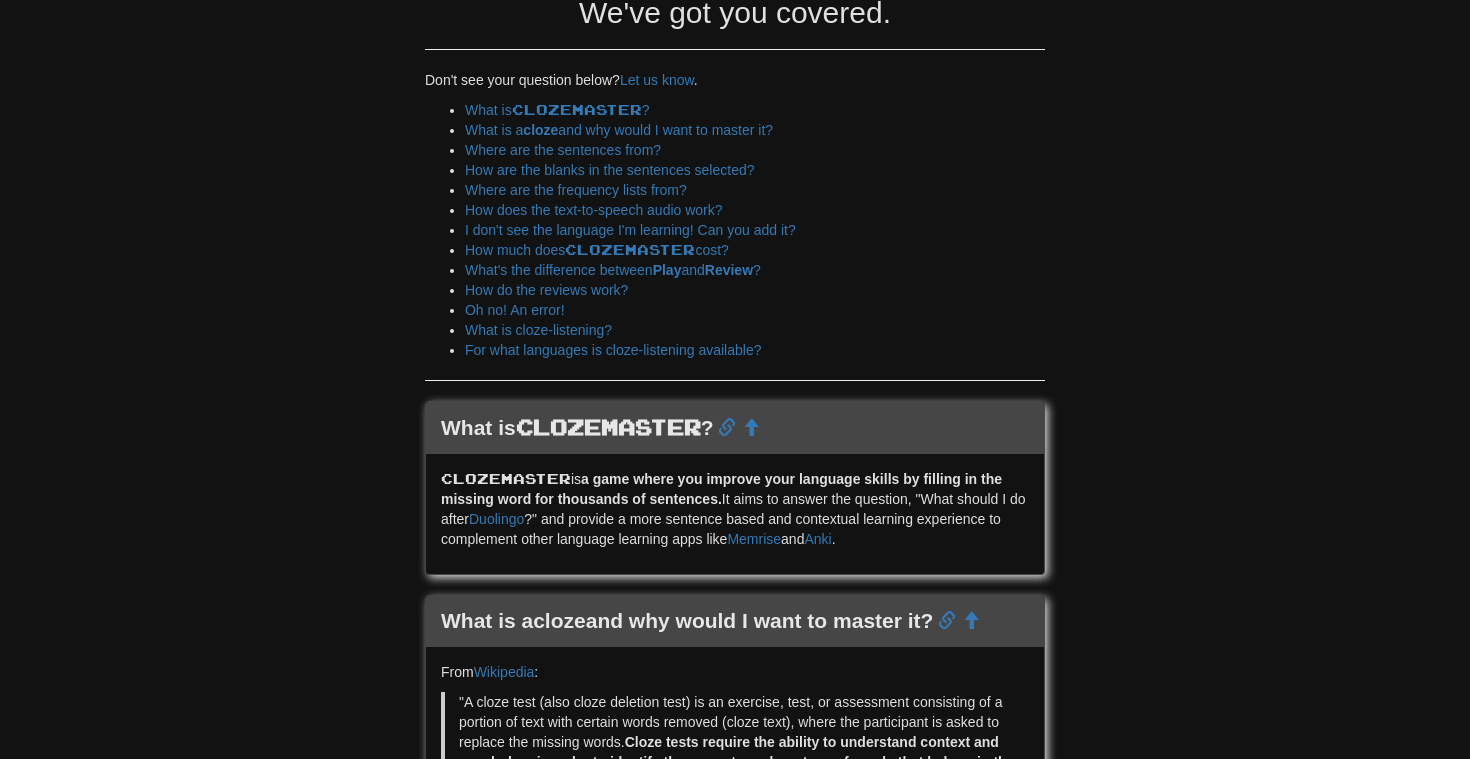 scroll, scrollTop: 160, scrollLeft: 0, axis: vertical 